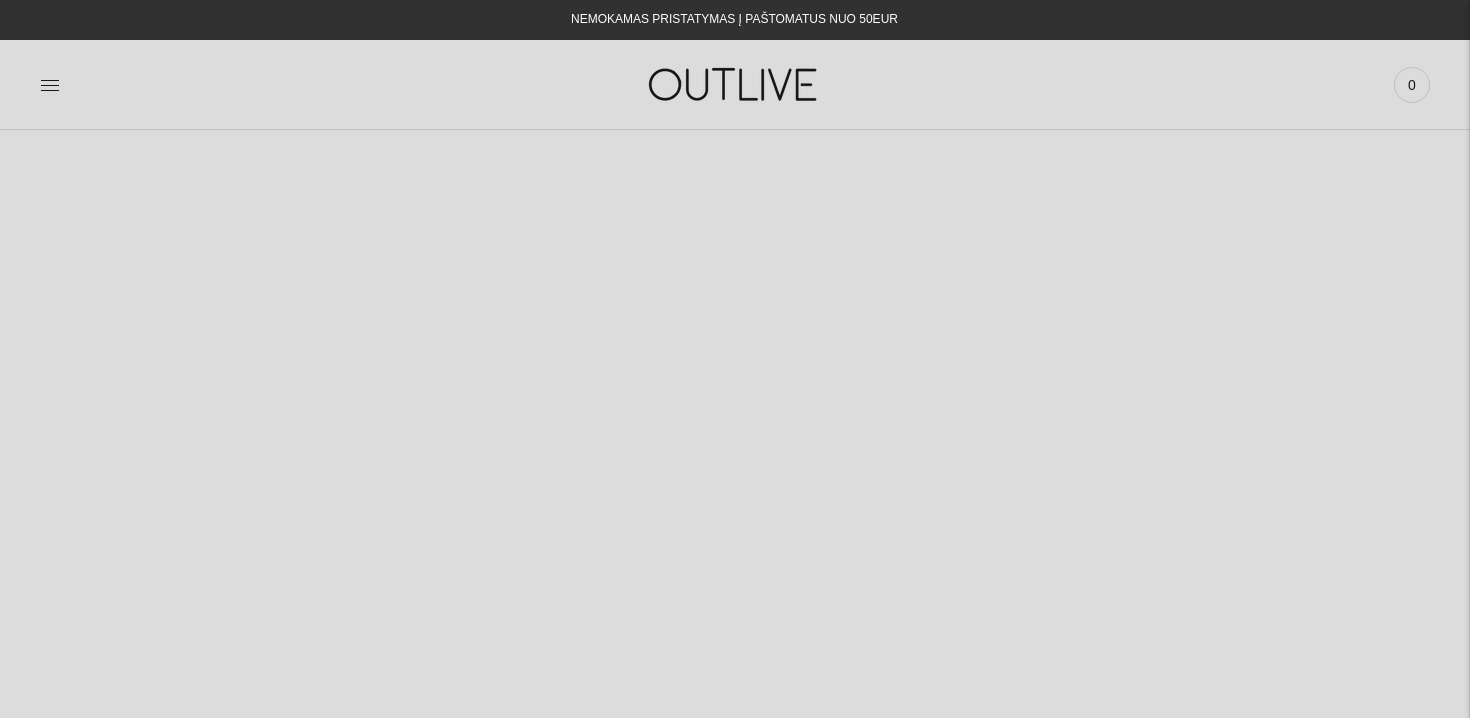 scroll, scrollTop: 0, scrollLeft: 0, axis: both 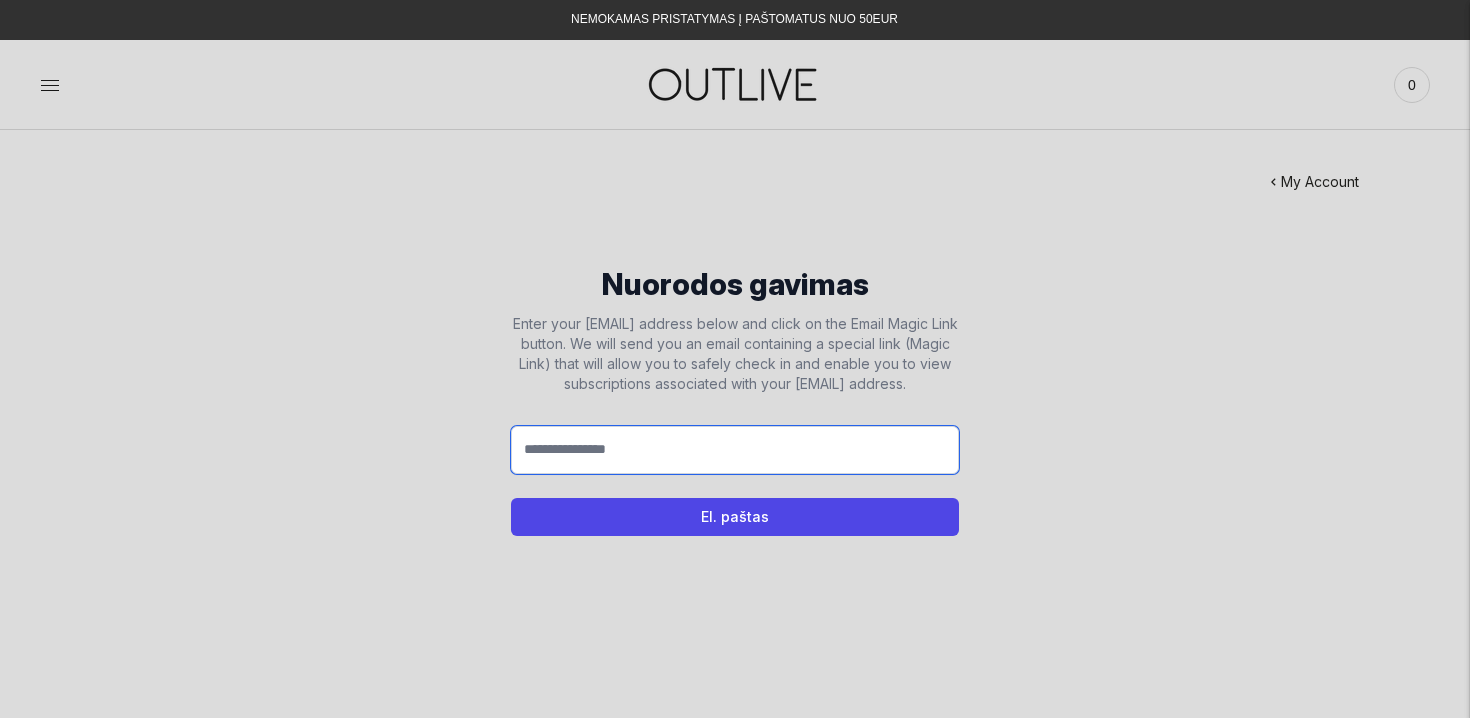 click on "El. pašto adresas" at bounding box center (735, 450) 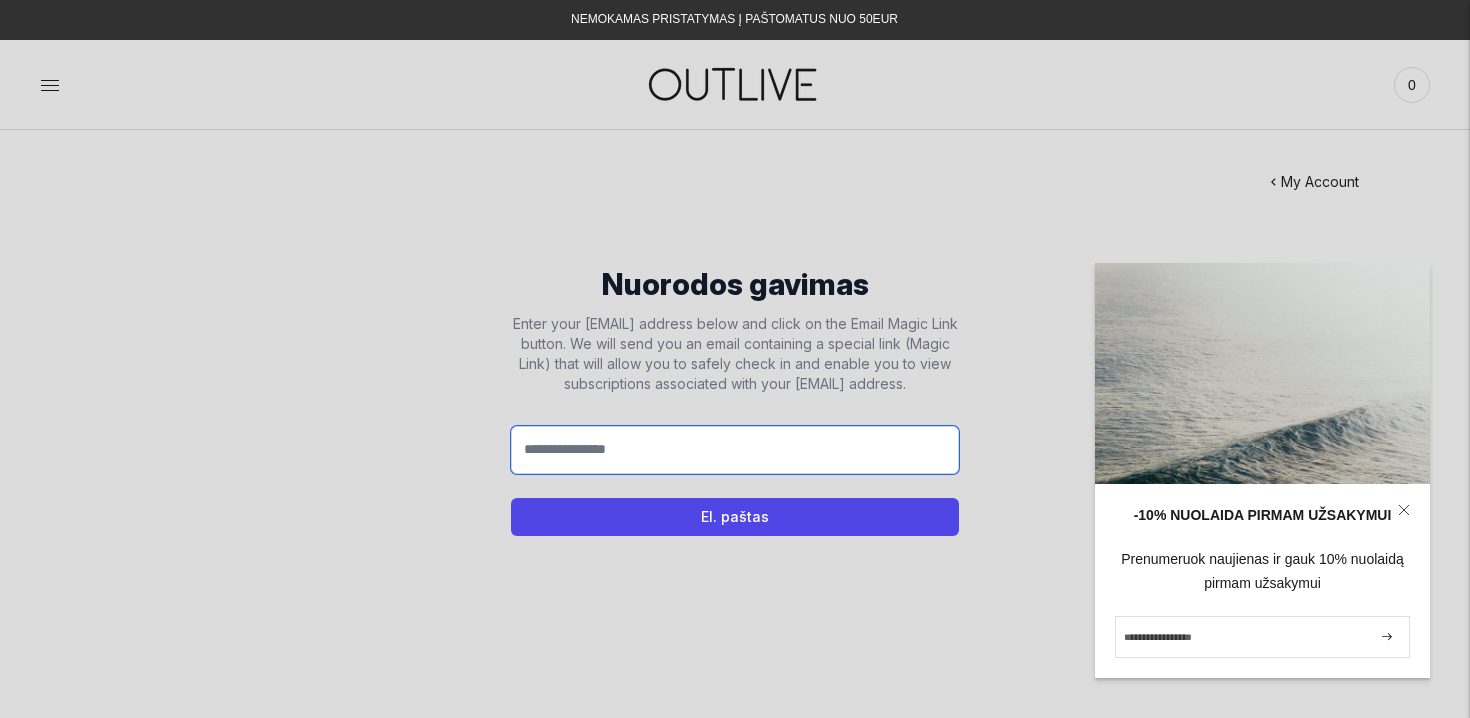 type on "**********" 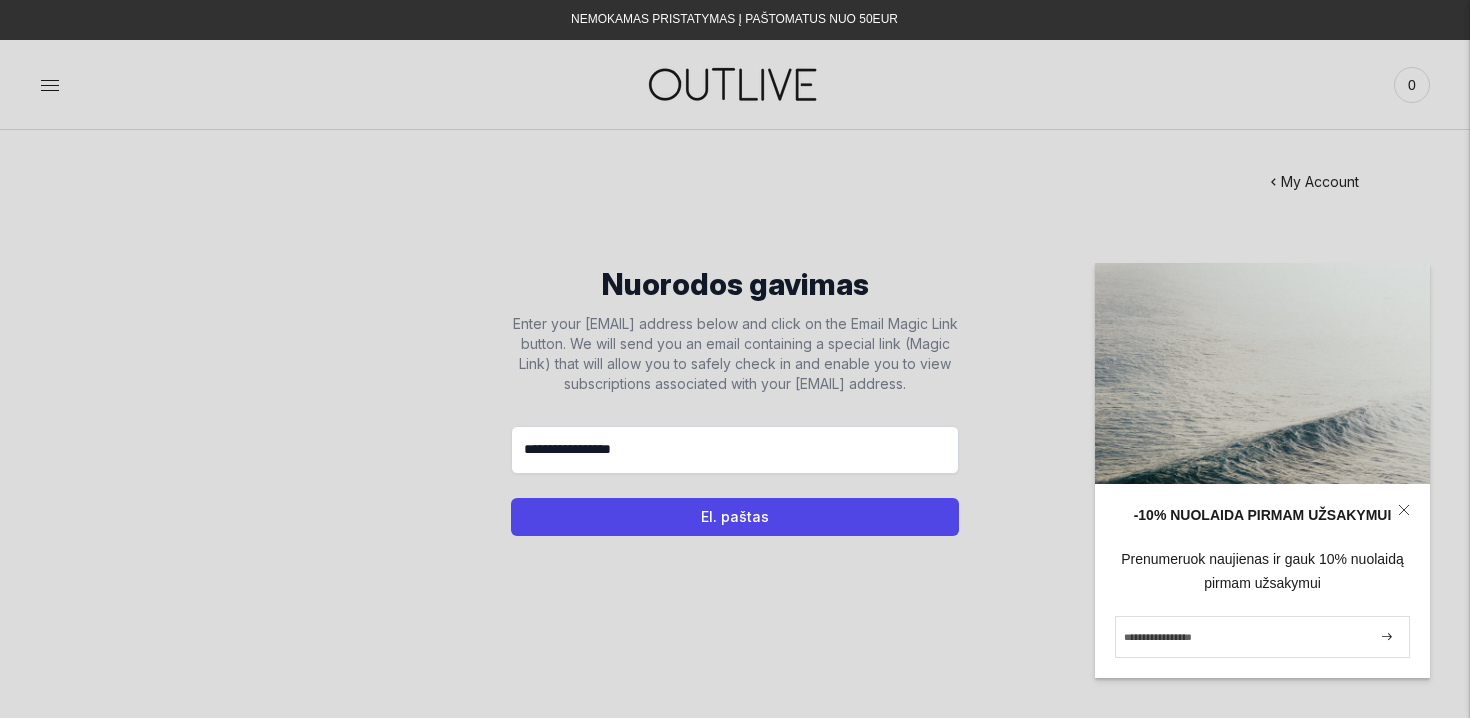 click on "El. paštas" at bounding box center [735, 517] 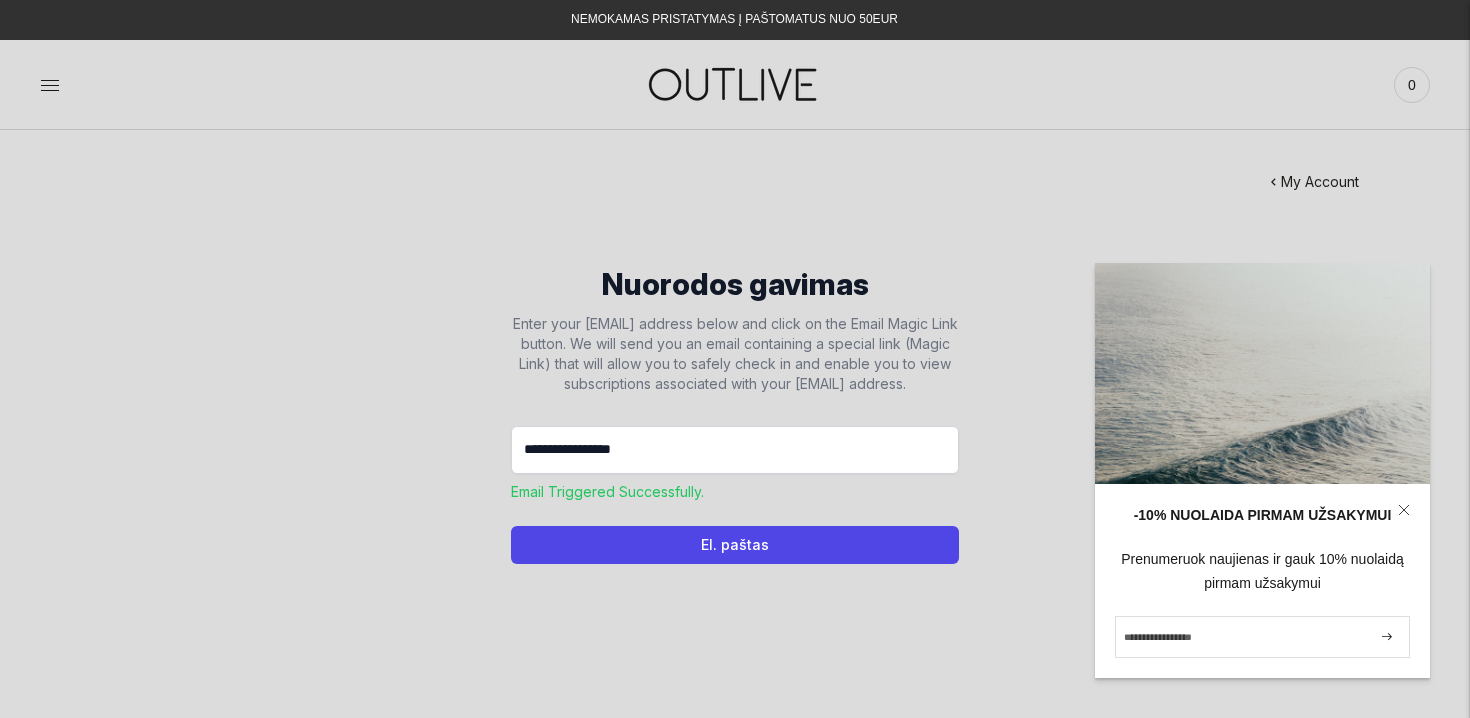 click on "El. paštas" at bounding box center (735, 545) 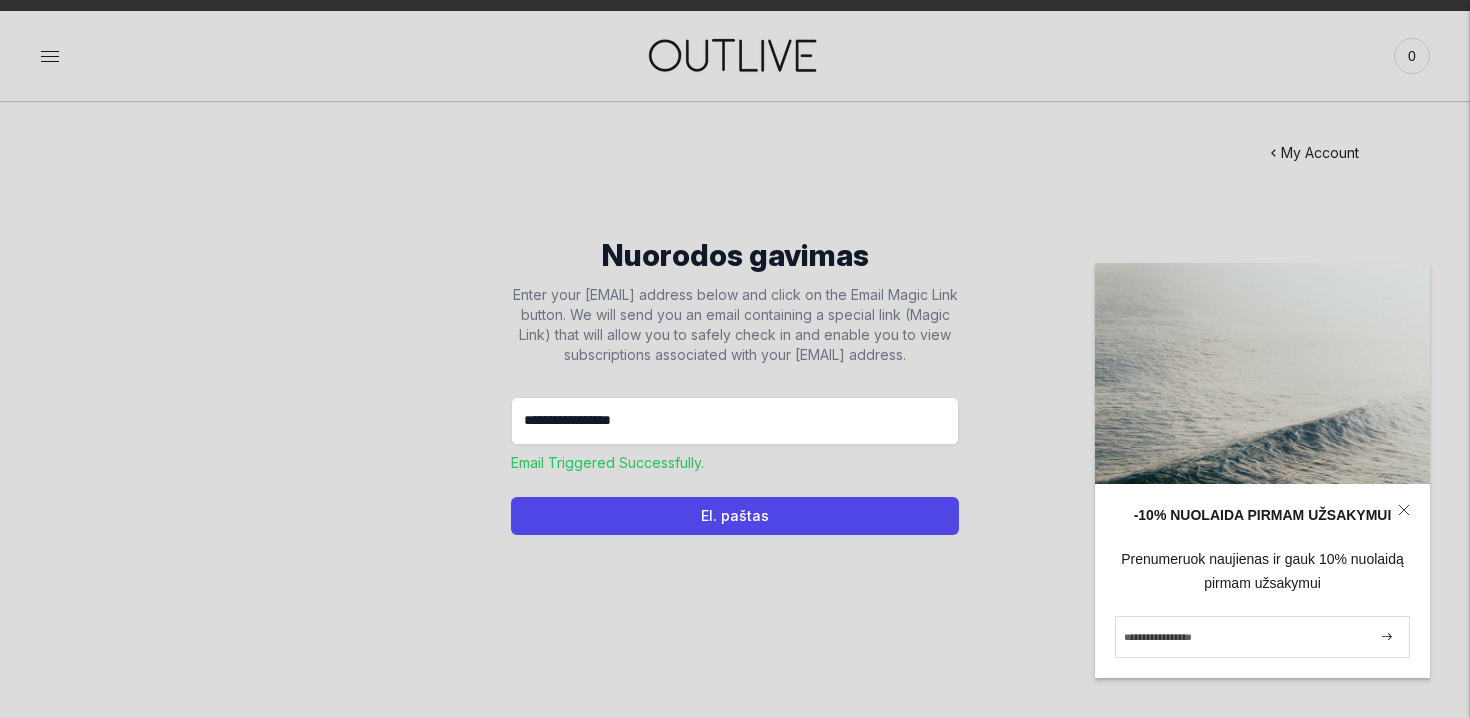 scroll, scrollTop: 0, scrollLeft: 0, axis: both 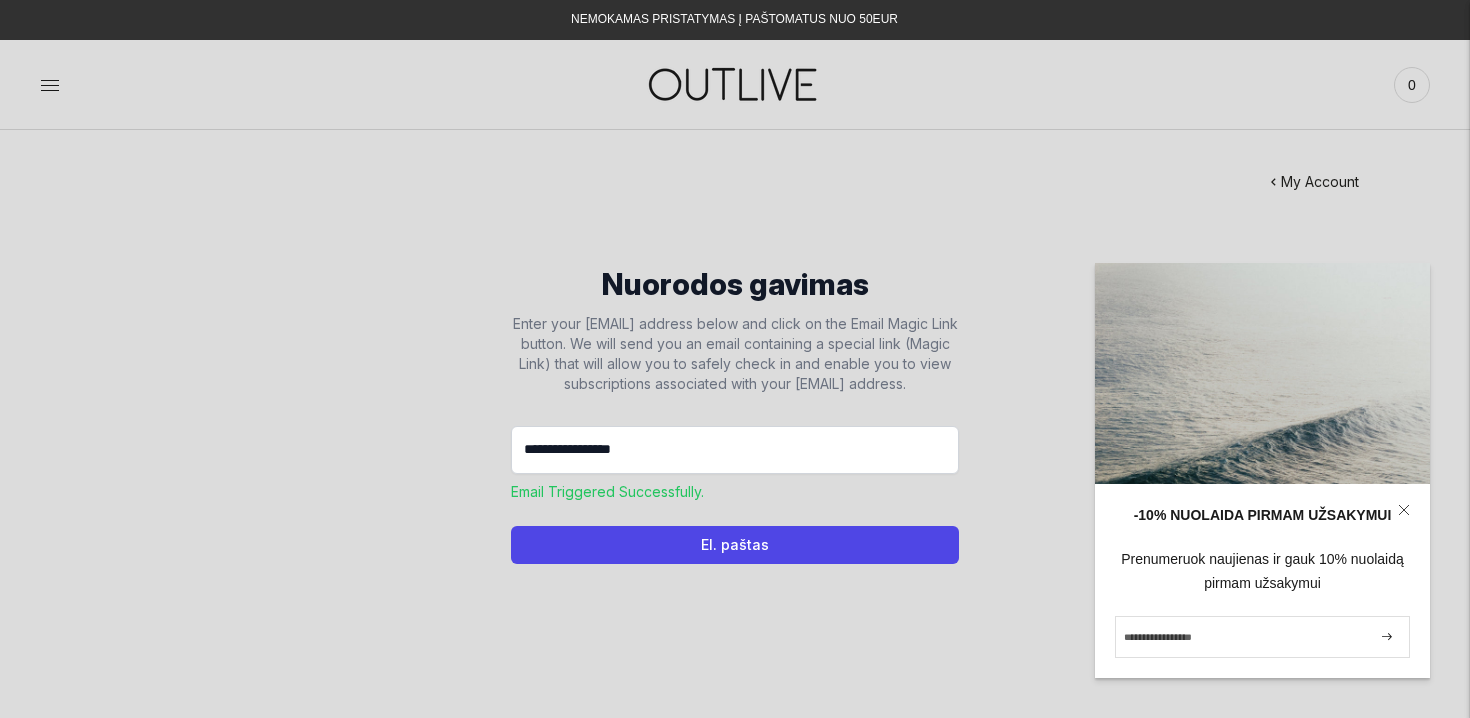click on "My Account" at bounding box center (1312, 182) 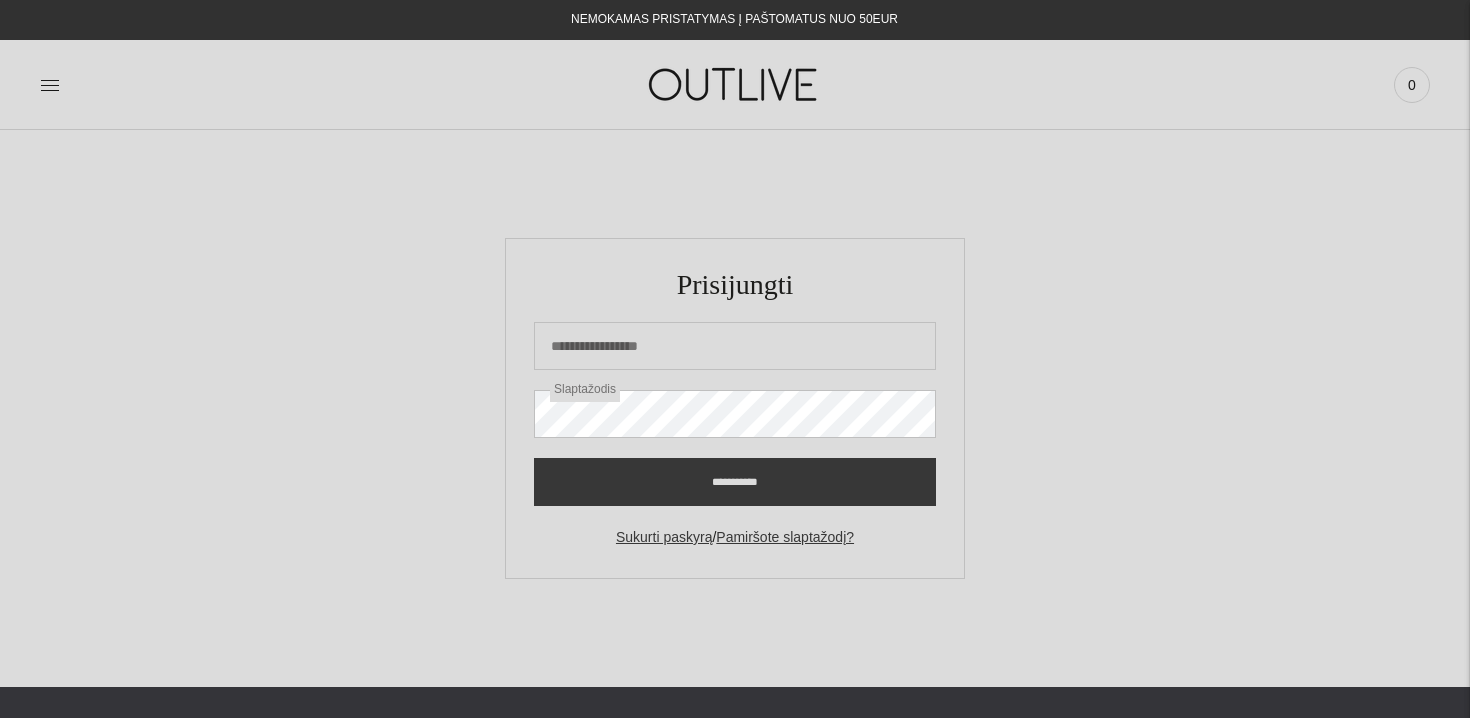 scroll, scrollTop: 0, scrollLeft: 0, axis: both 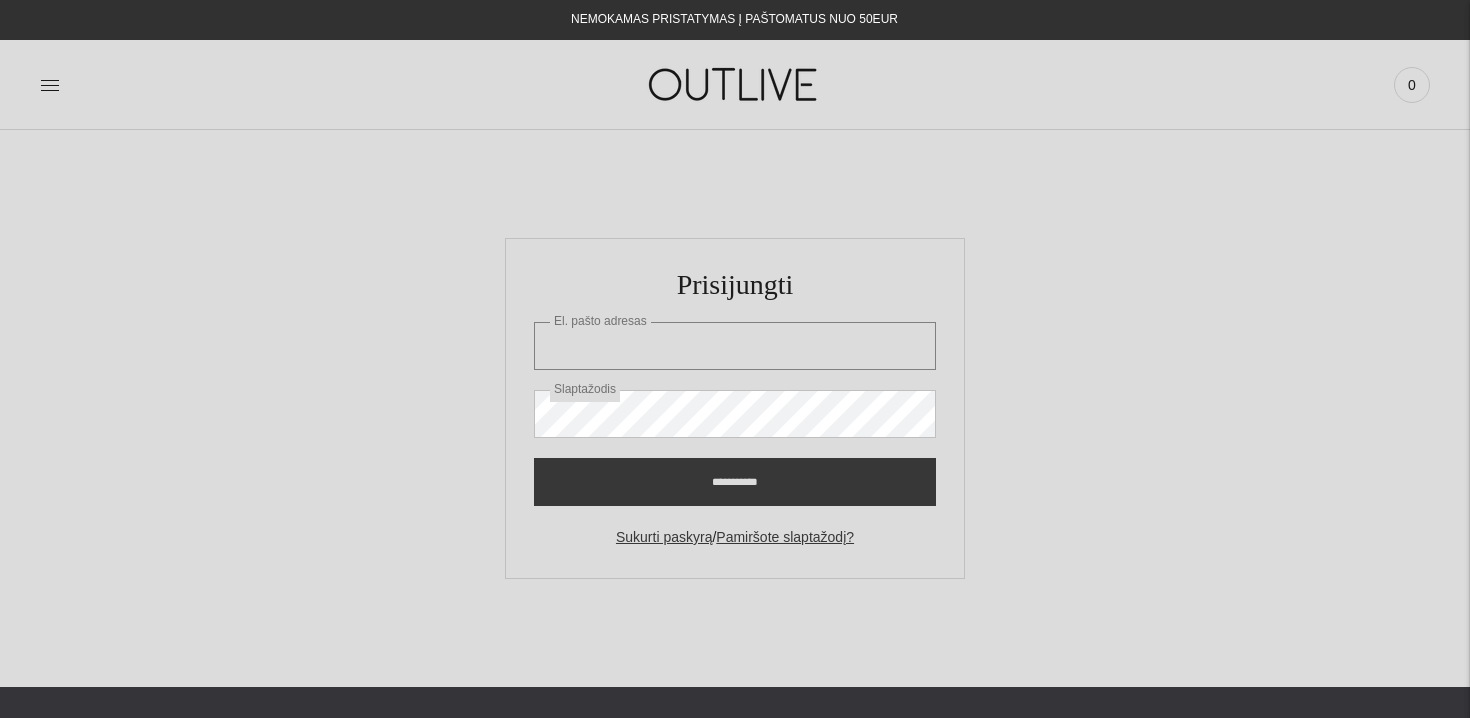 click on "El. pašto adresas" at bounding box center (735, 346) 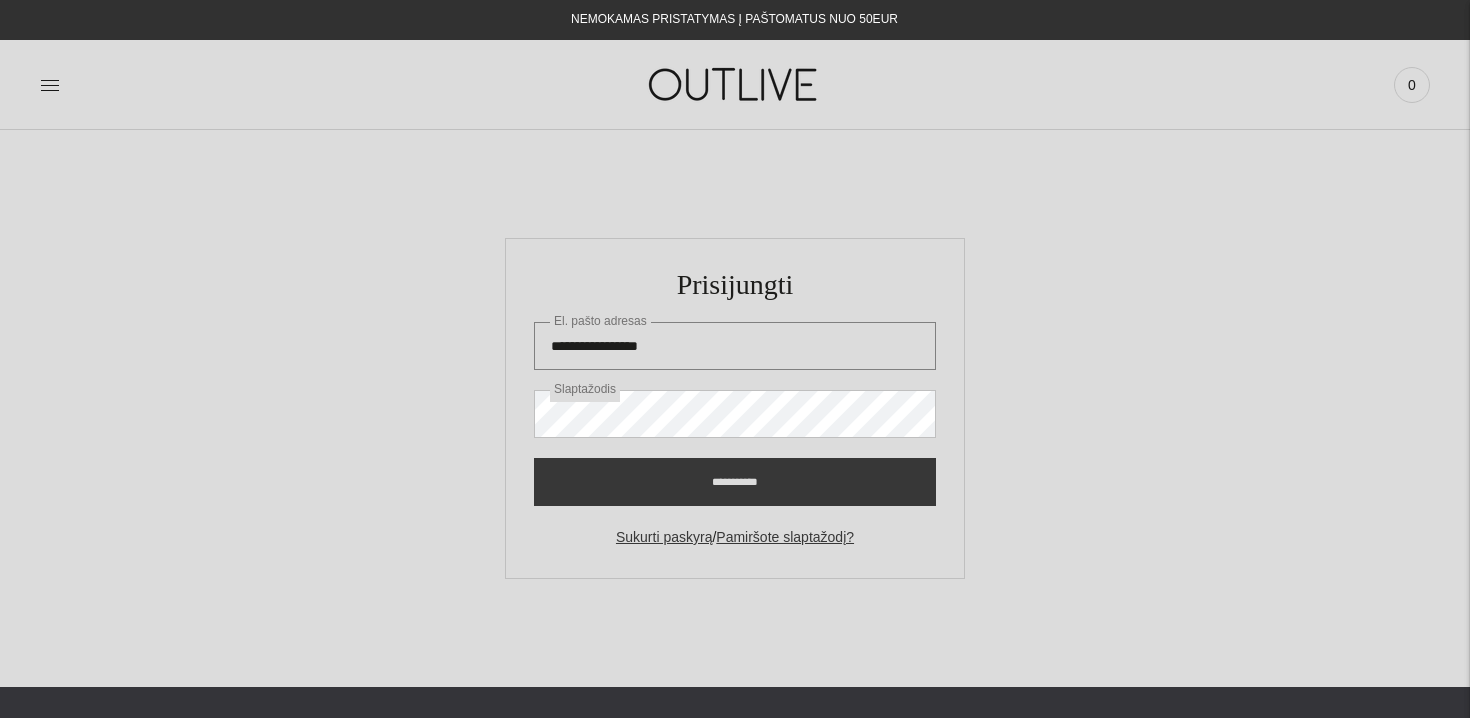 type on "**********" 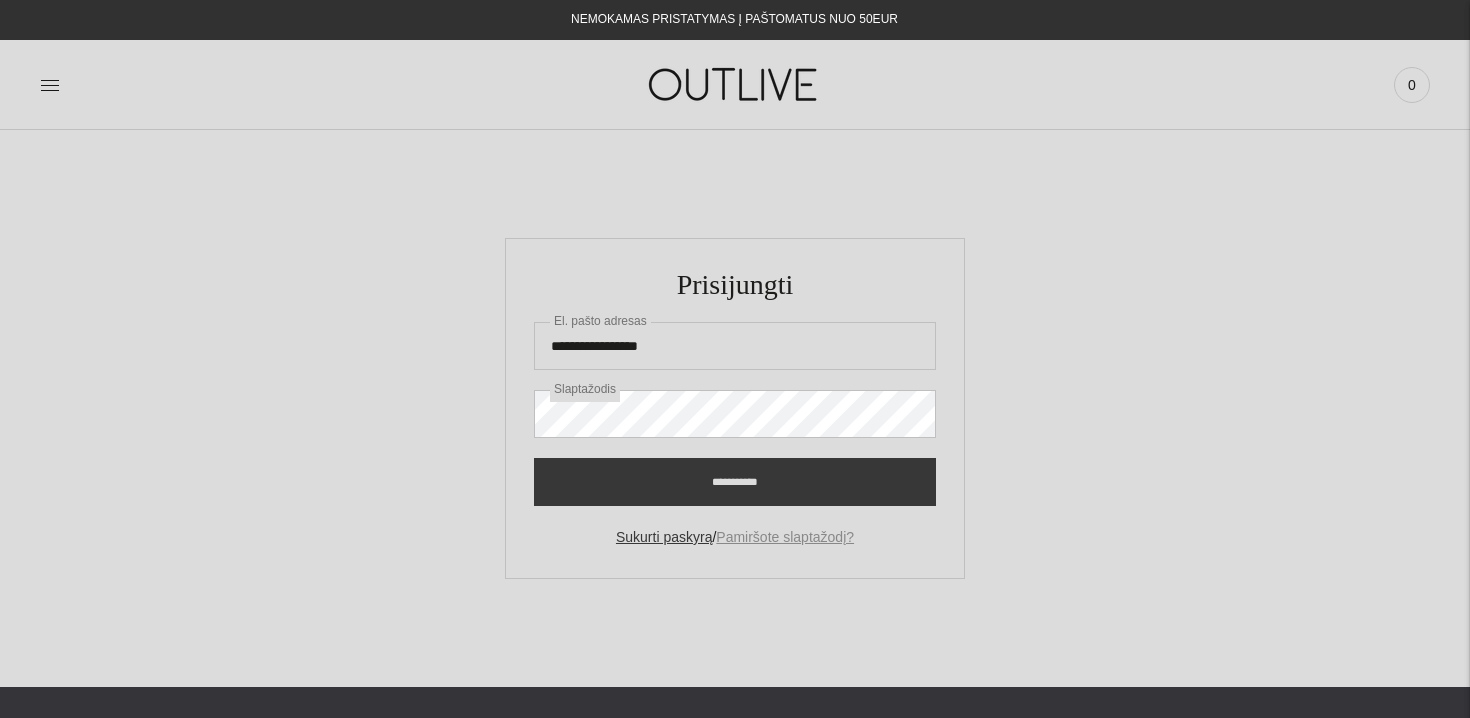 click on "Pamiršote slaptažodį?" at bounding box center (785, 537) 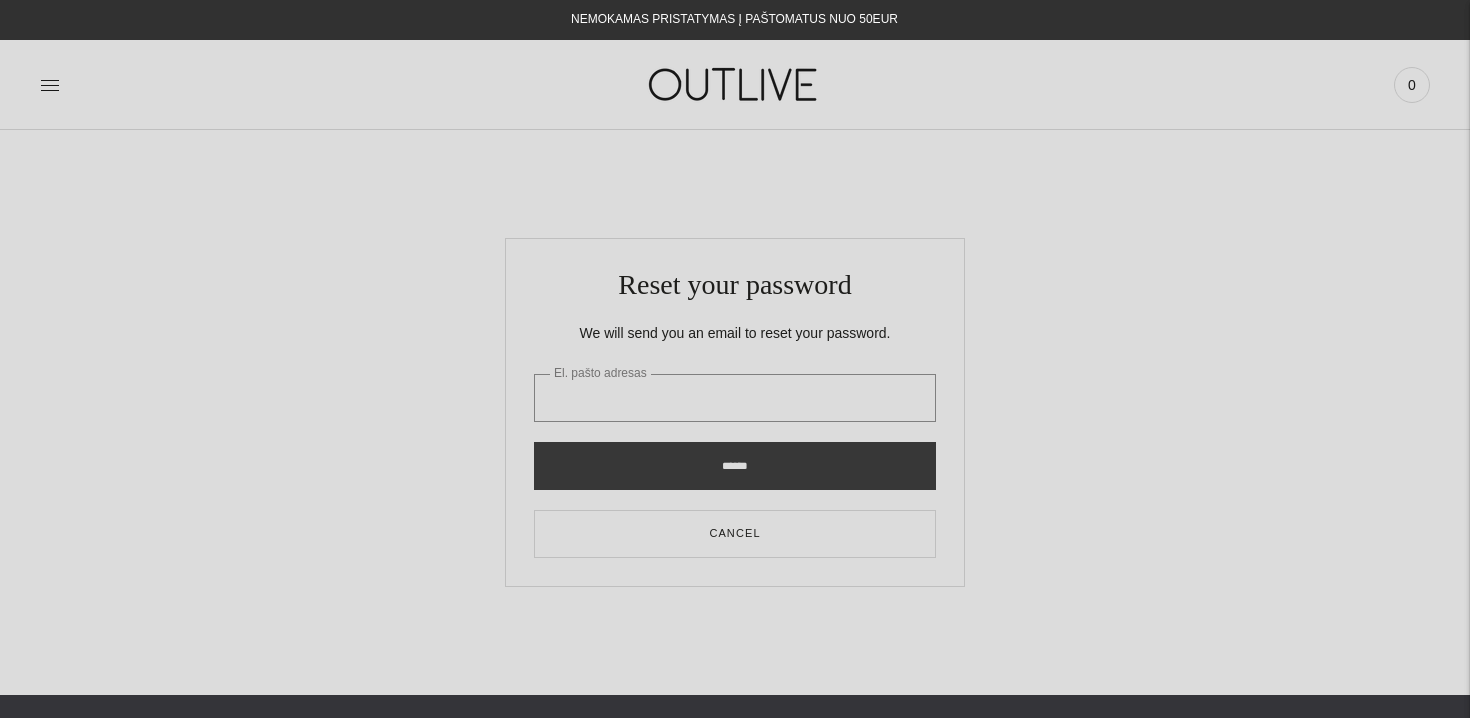click on "El. pašto adresas" at bounding box center [735, 398] 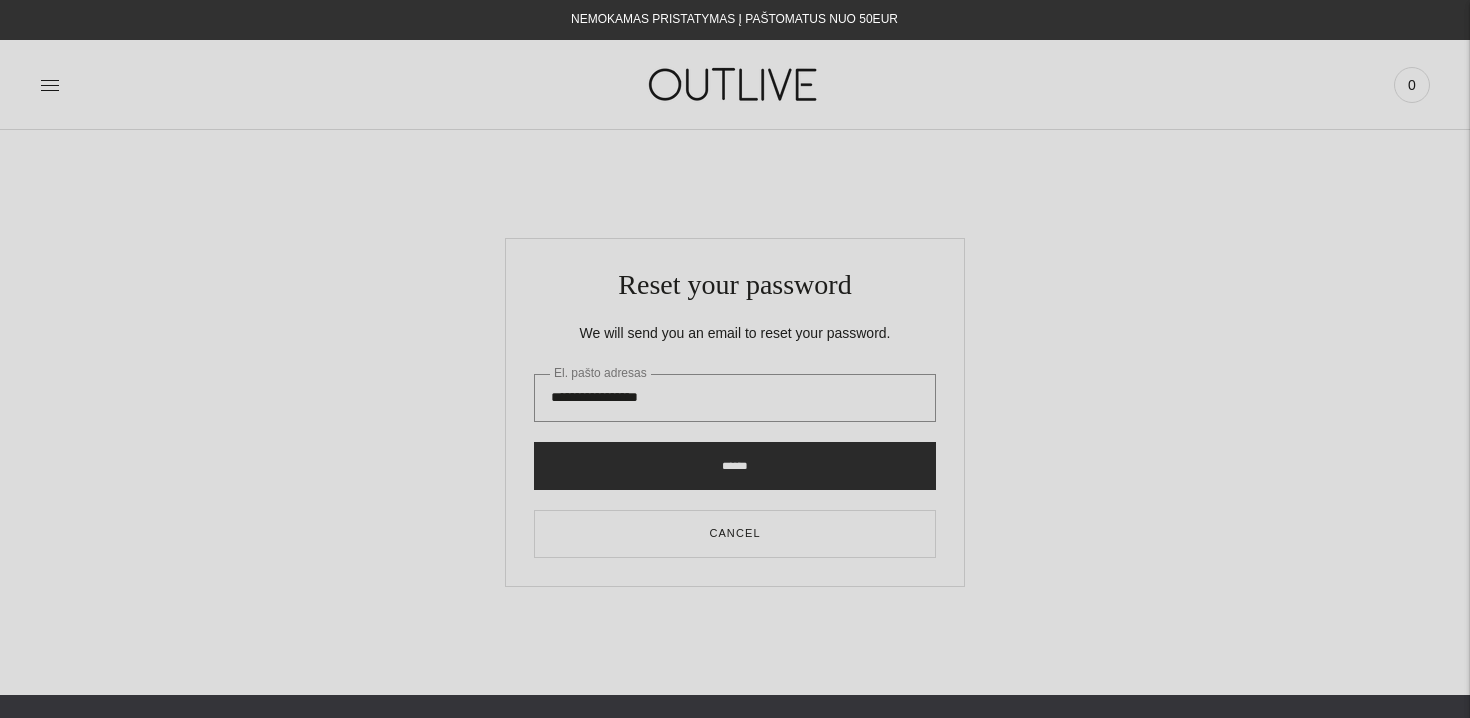 type on "**********" 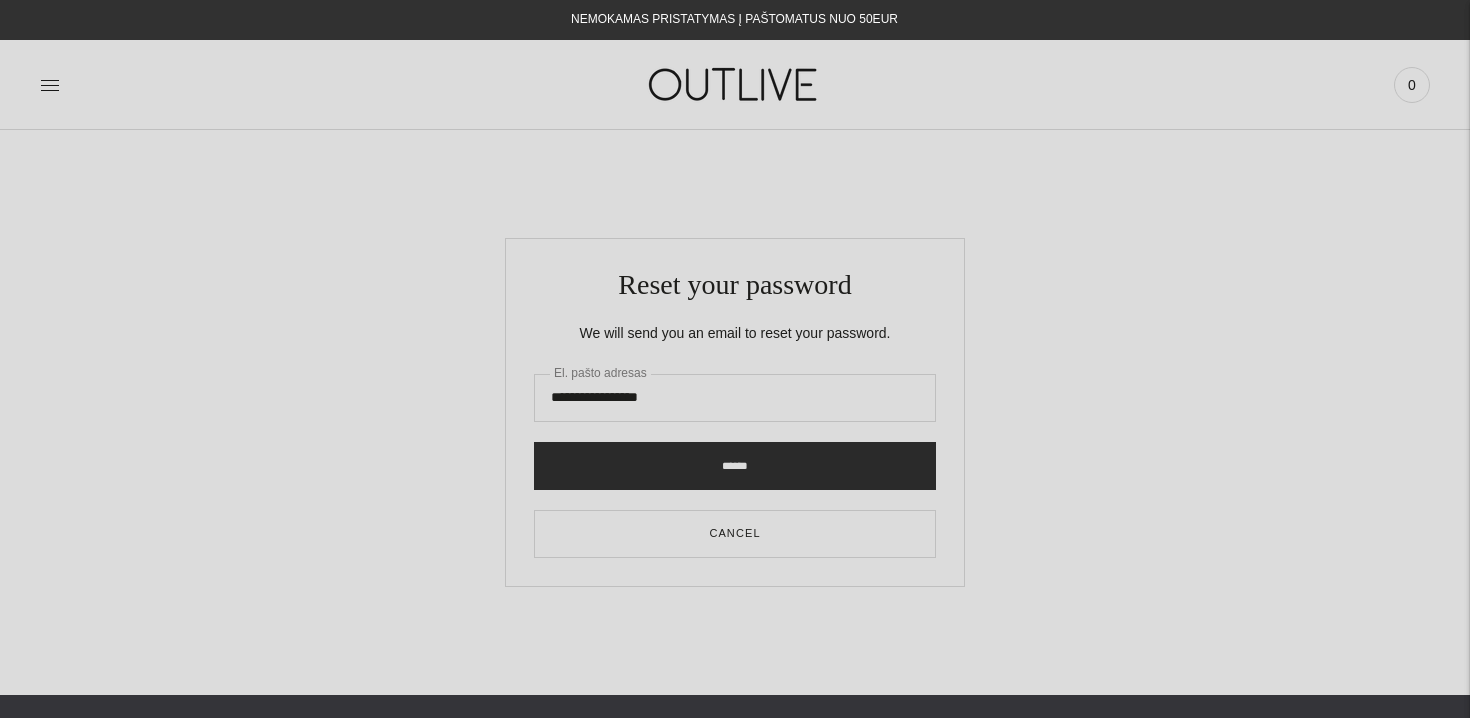 click on "******" at bounding box center [735, 466] 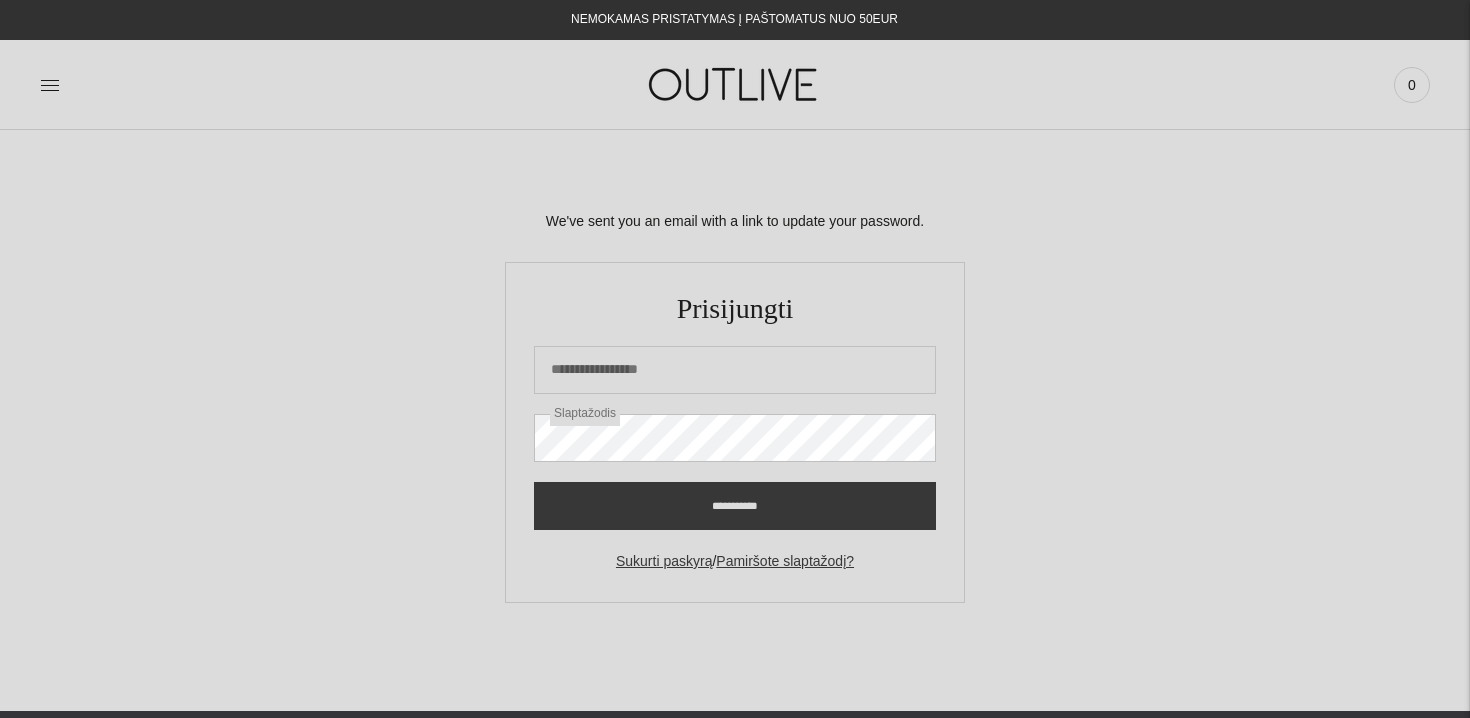 scroll, scrollTop: 0, scrollLeft: 0, axis: both 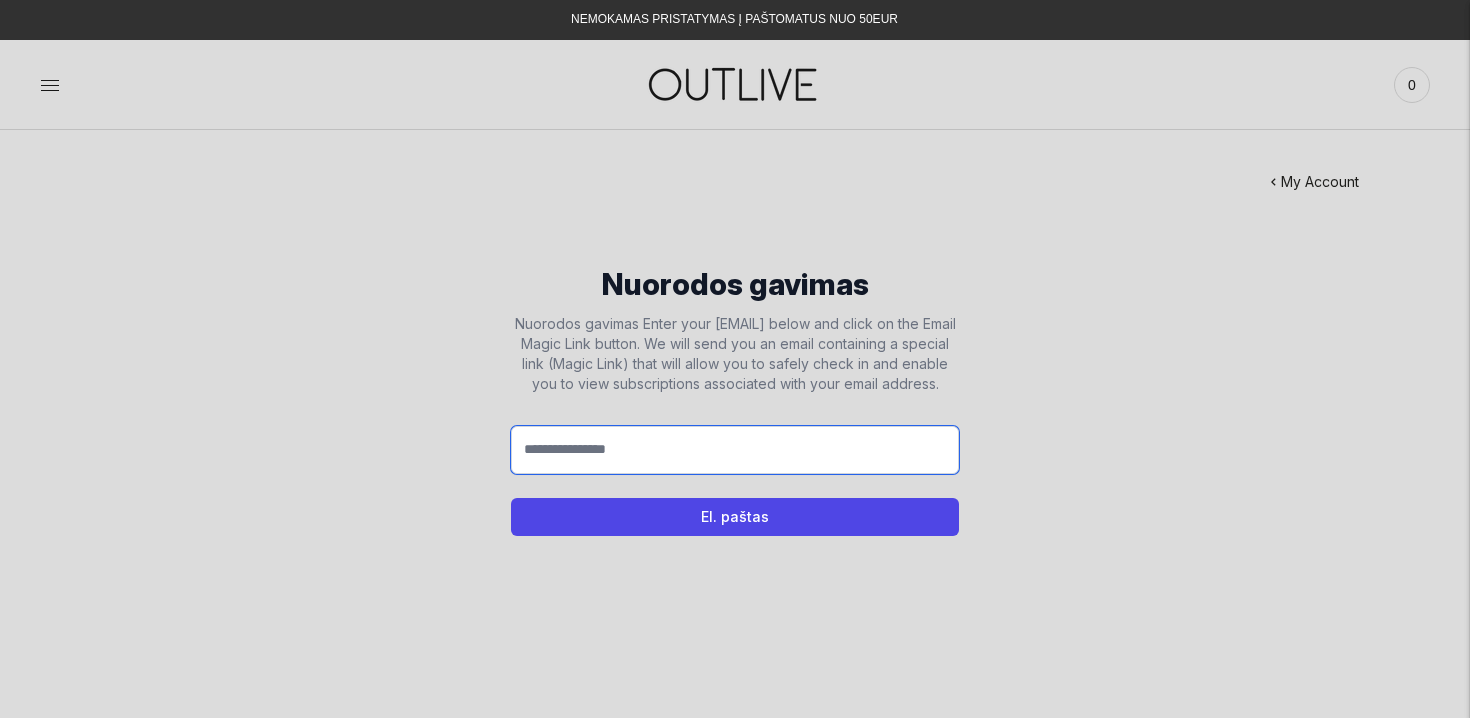 click on "El. pašto adresas" at bounding box center [735, 450] 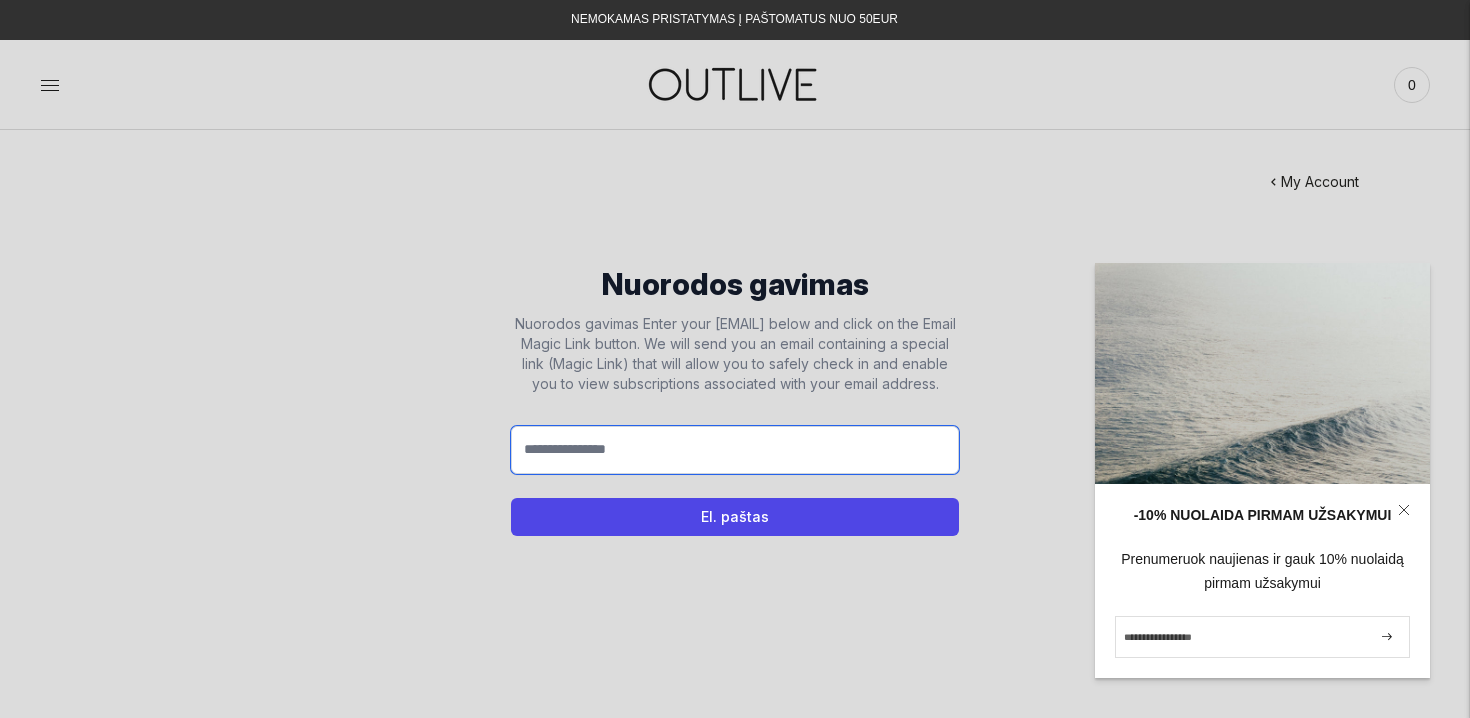 type on "**********" 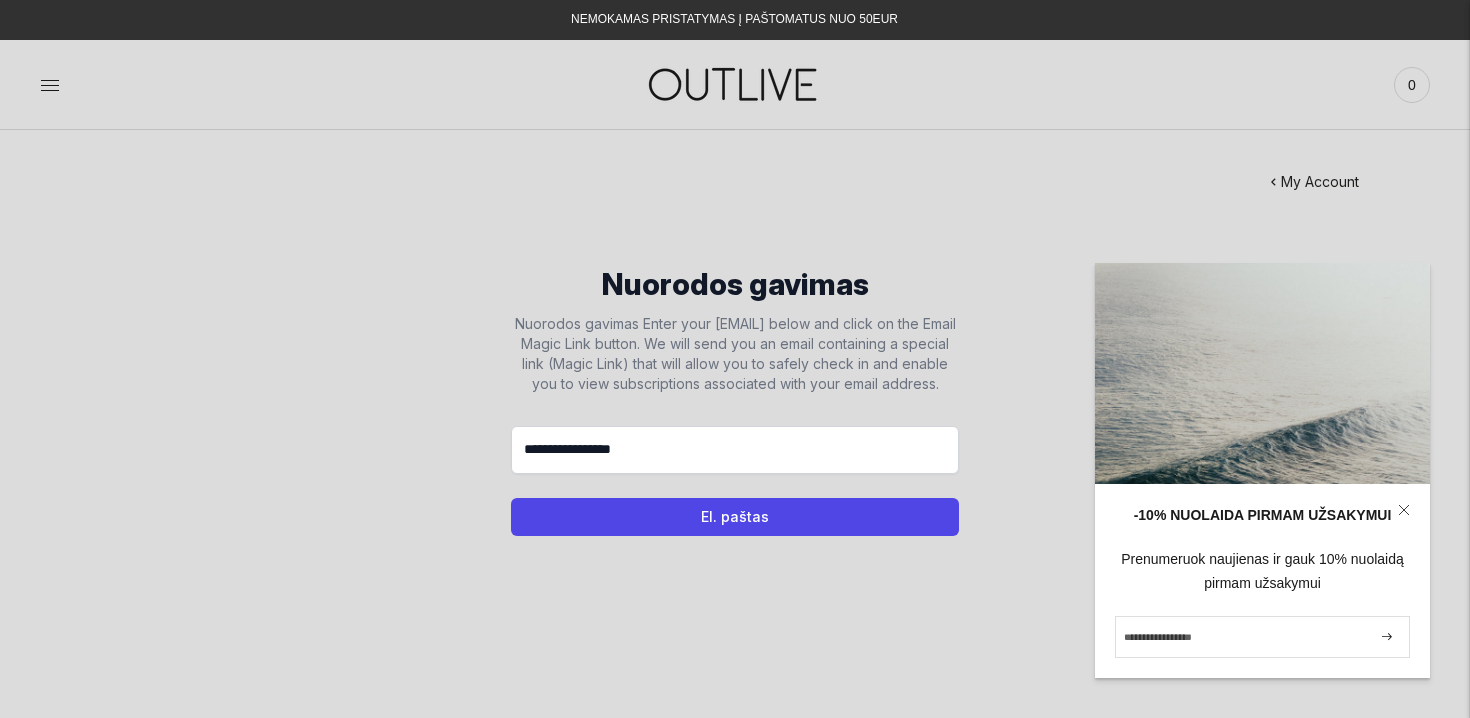 click on "El. paštas" at bounding box center (735, 517) 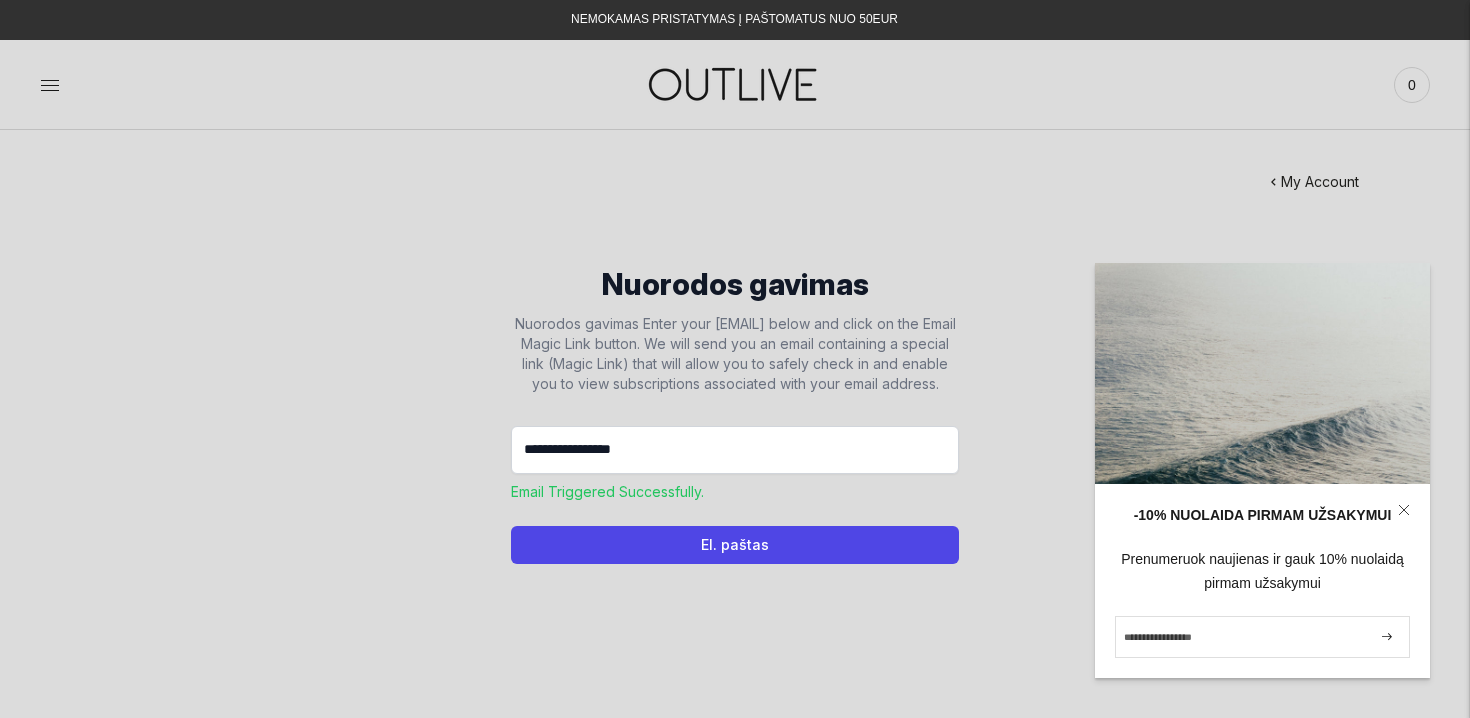scroll, scrollTop: 2, scrollLeft: 0, axis: vertical 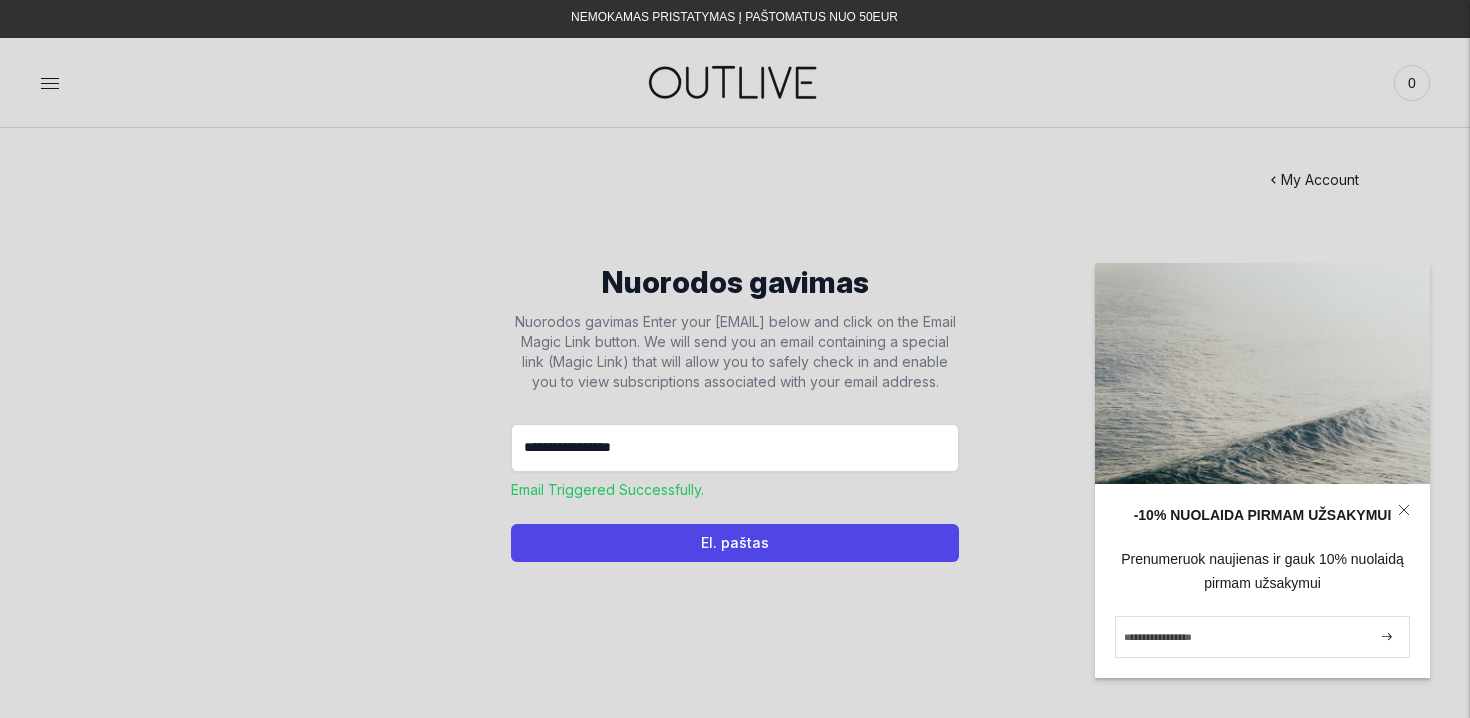 click on "**********" at bounding box center [735, 401] 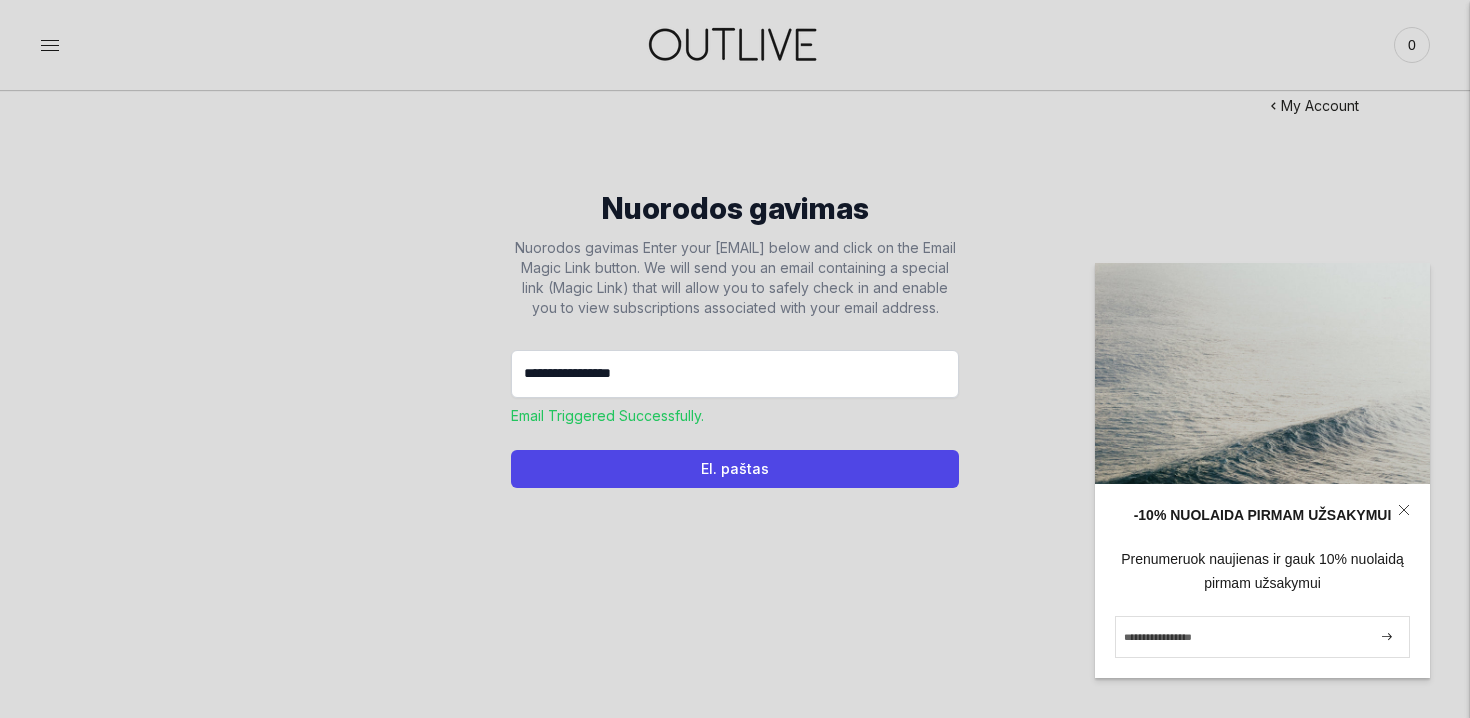 scroll, scrollTop: 0, scrollLeft: 0, axis: both 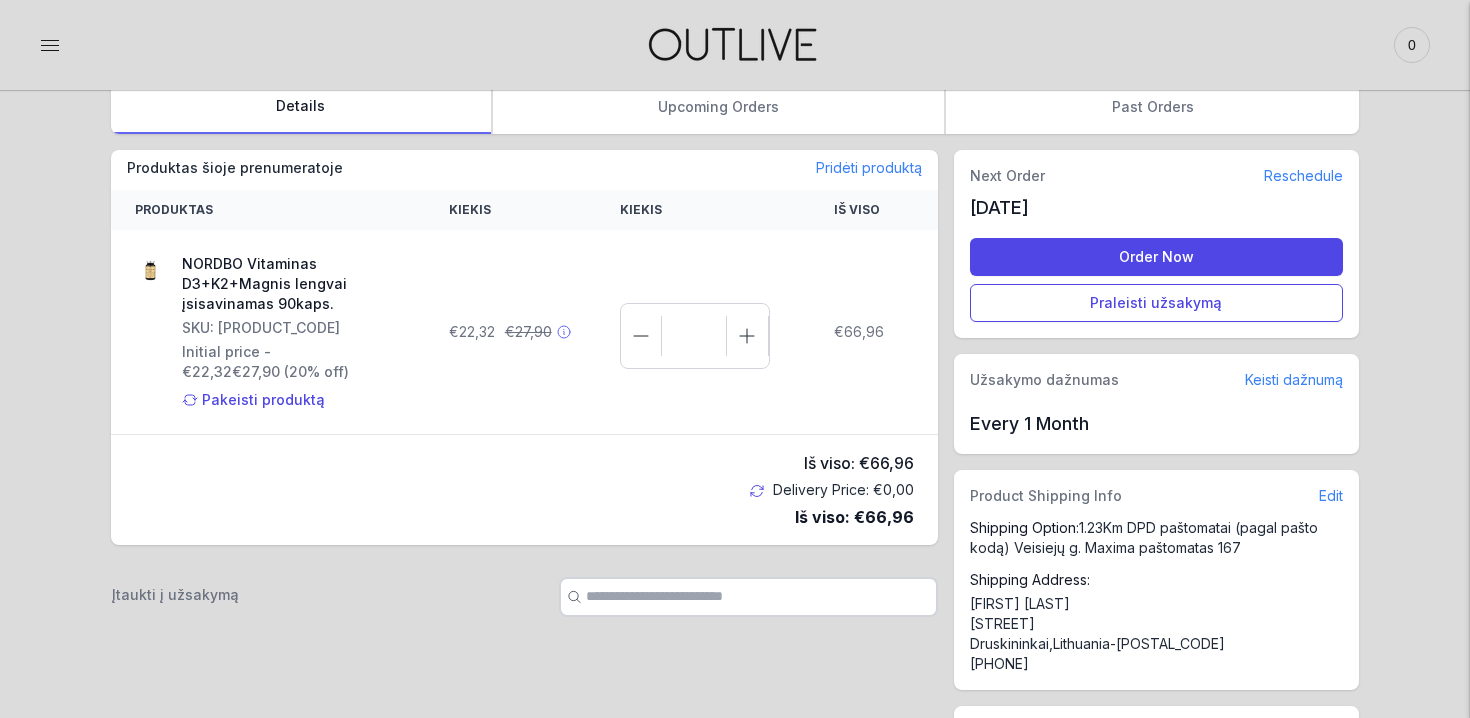 click on "Keisti dažnumą" at bounding box center [1294, 380] 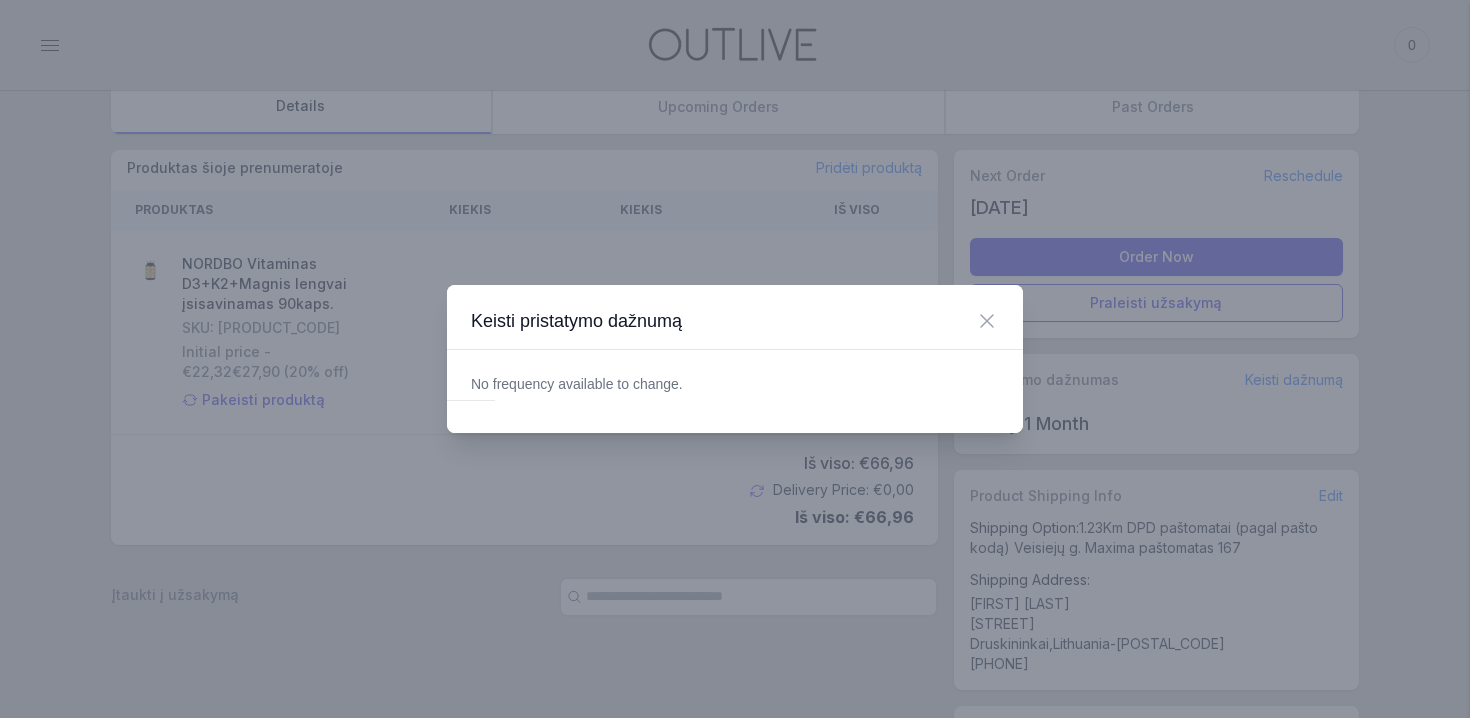 click at bounding box center [987, 321] 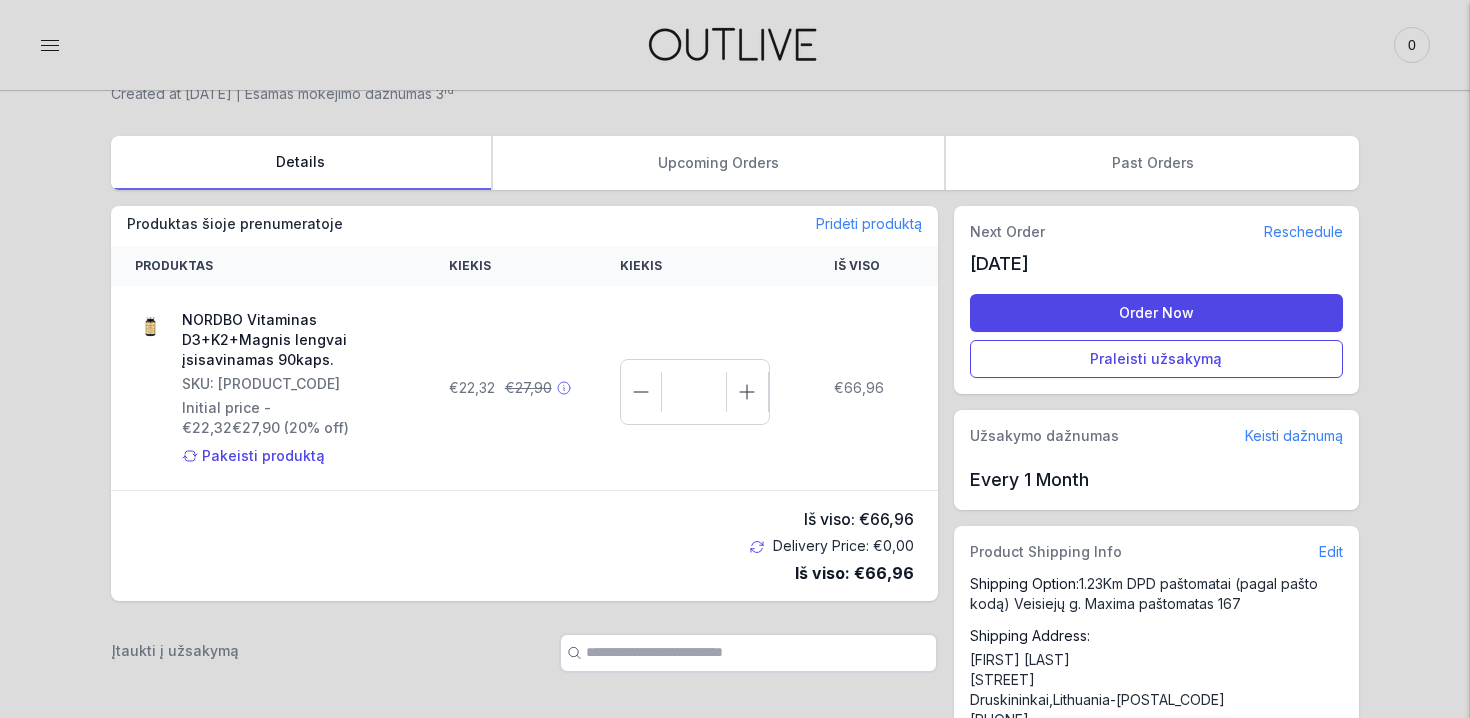 scroll, scrollTop: 137, scrollLeft: 0, axis: vertical 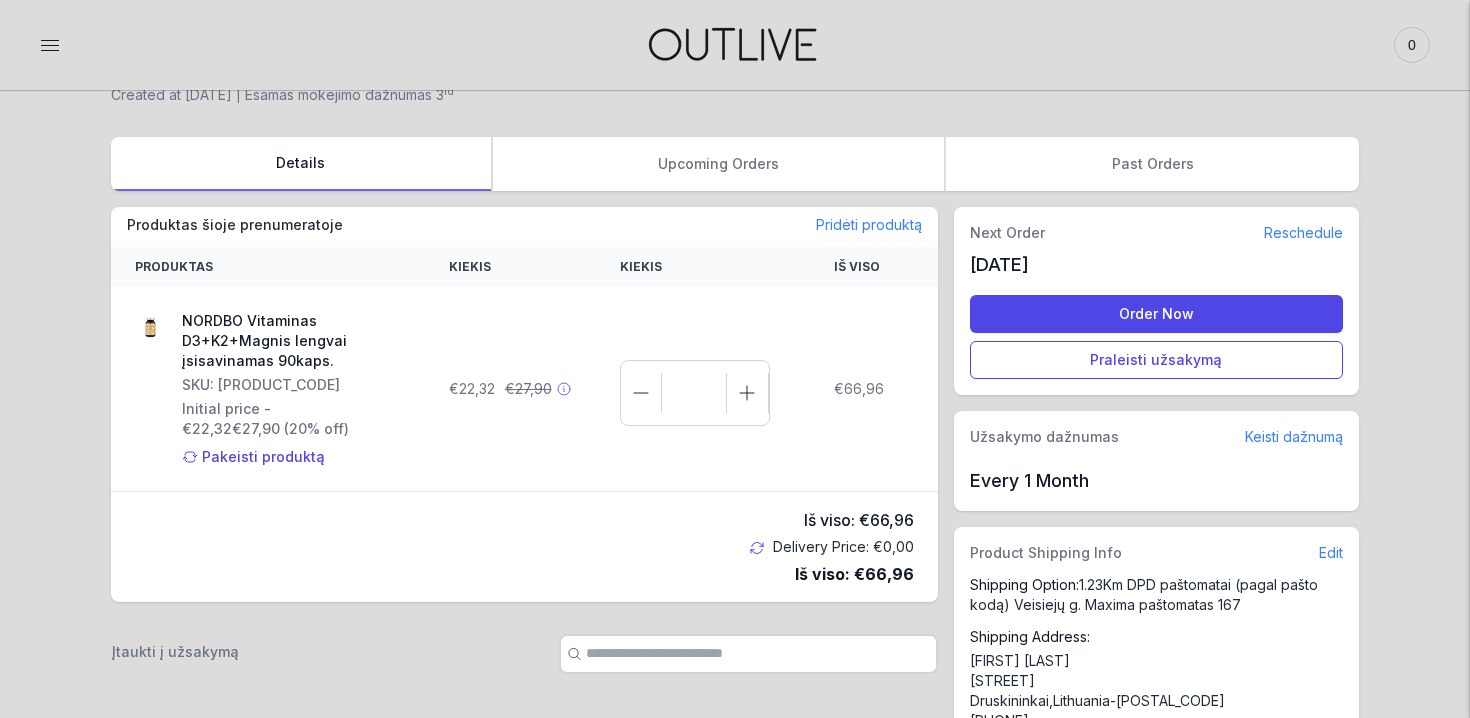 click at bounding box center [641, 393] 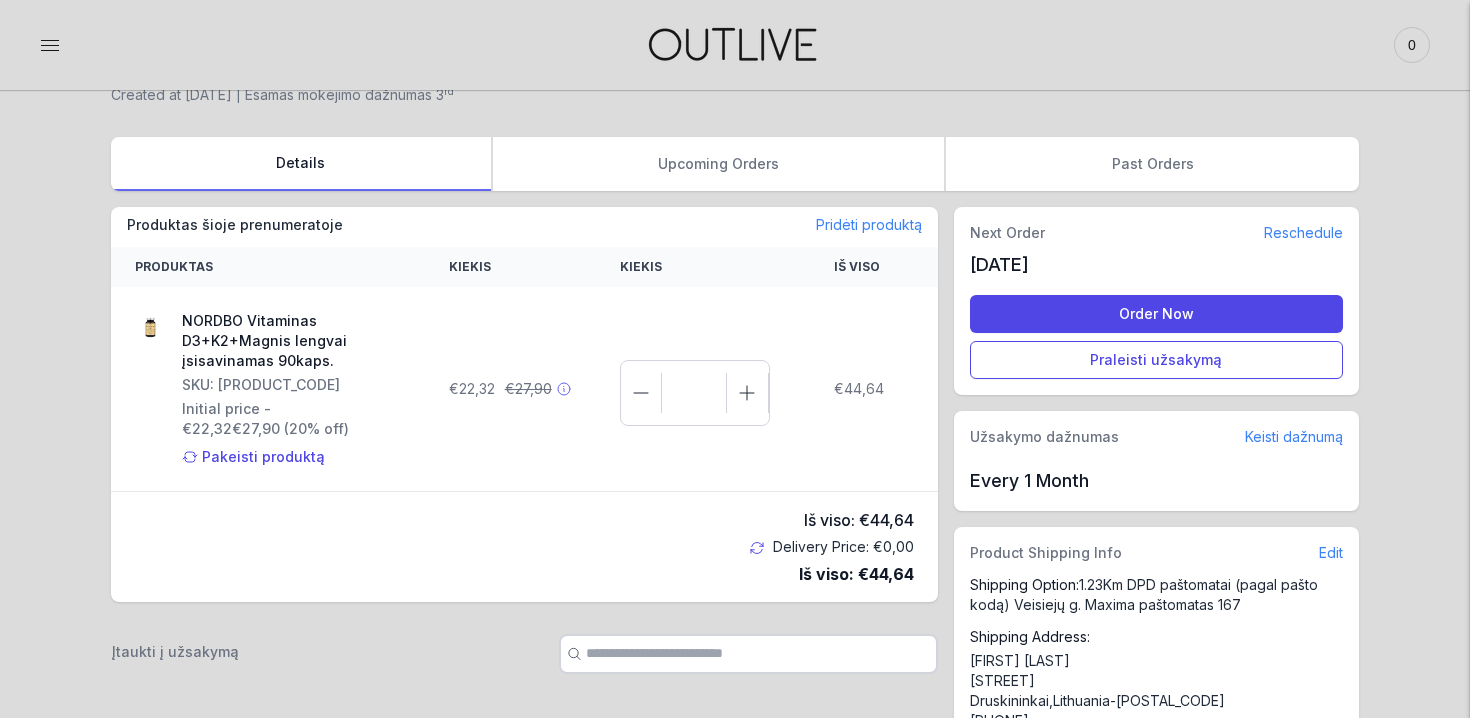 click at bounding box center [641, 393] 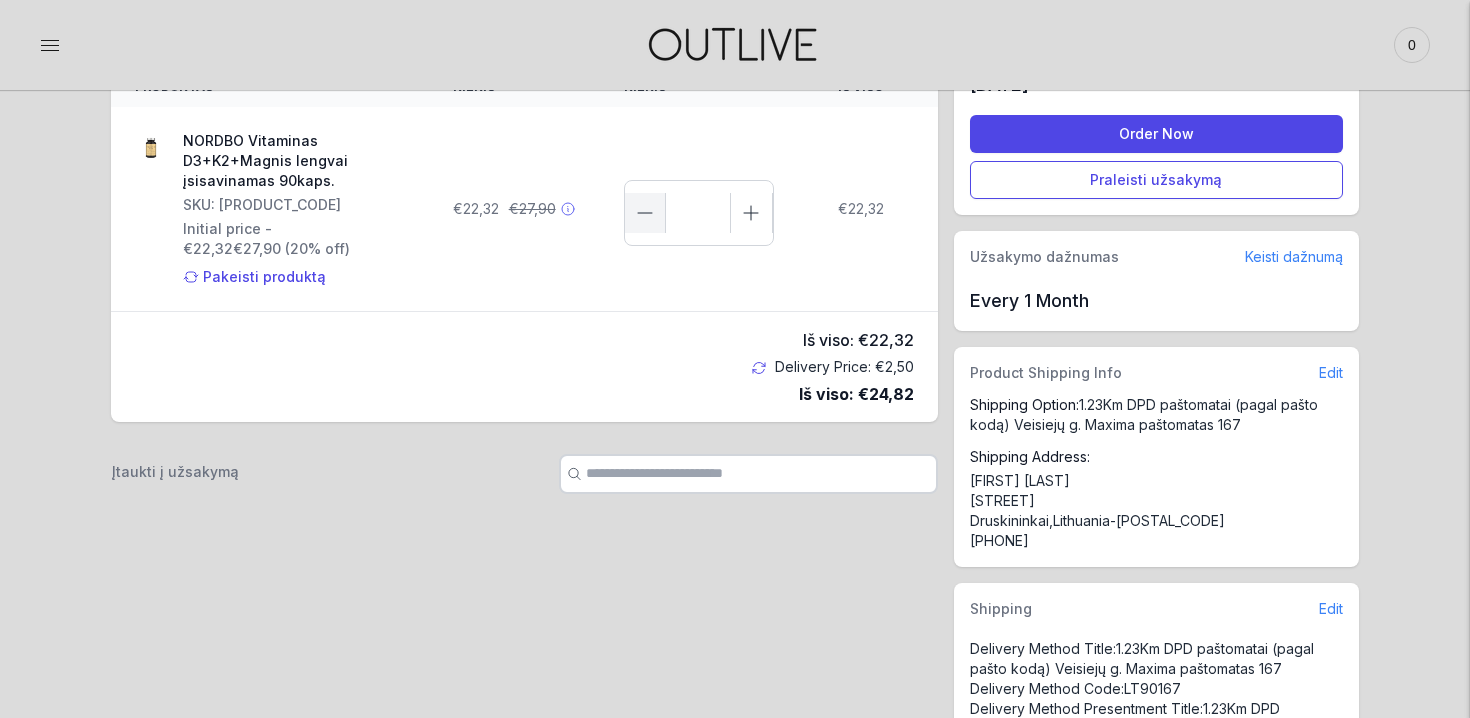 scroll, scrollTop: 320, scrollLeft: 0, axis: vertical 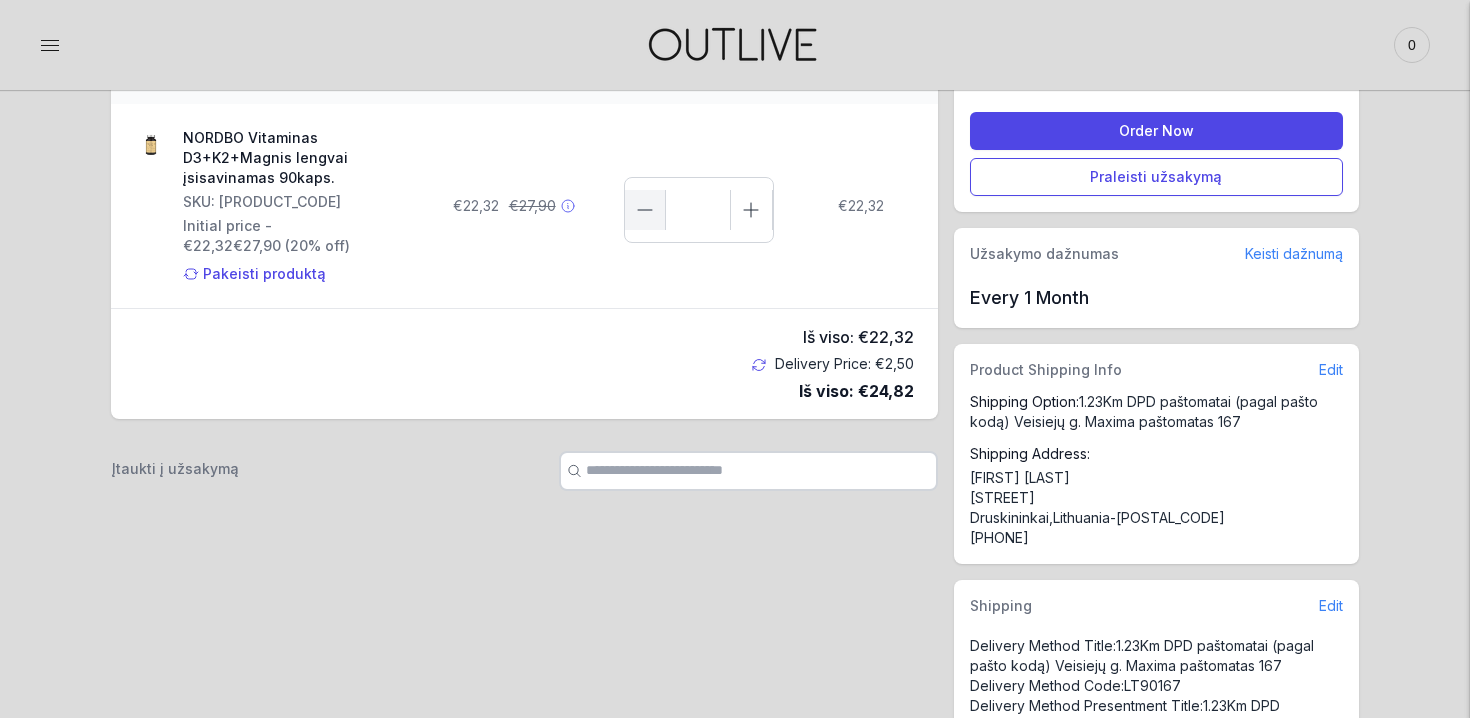 click on "Praleisti užsakymą" at bounding box center (1156, 177) 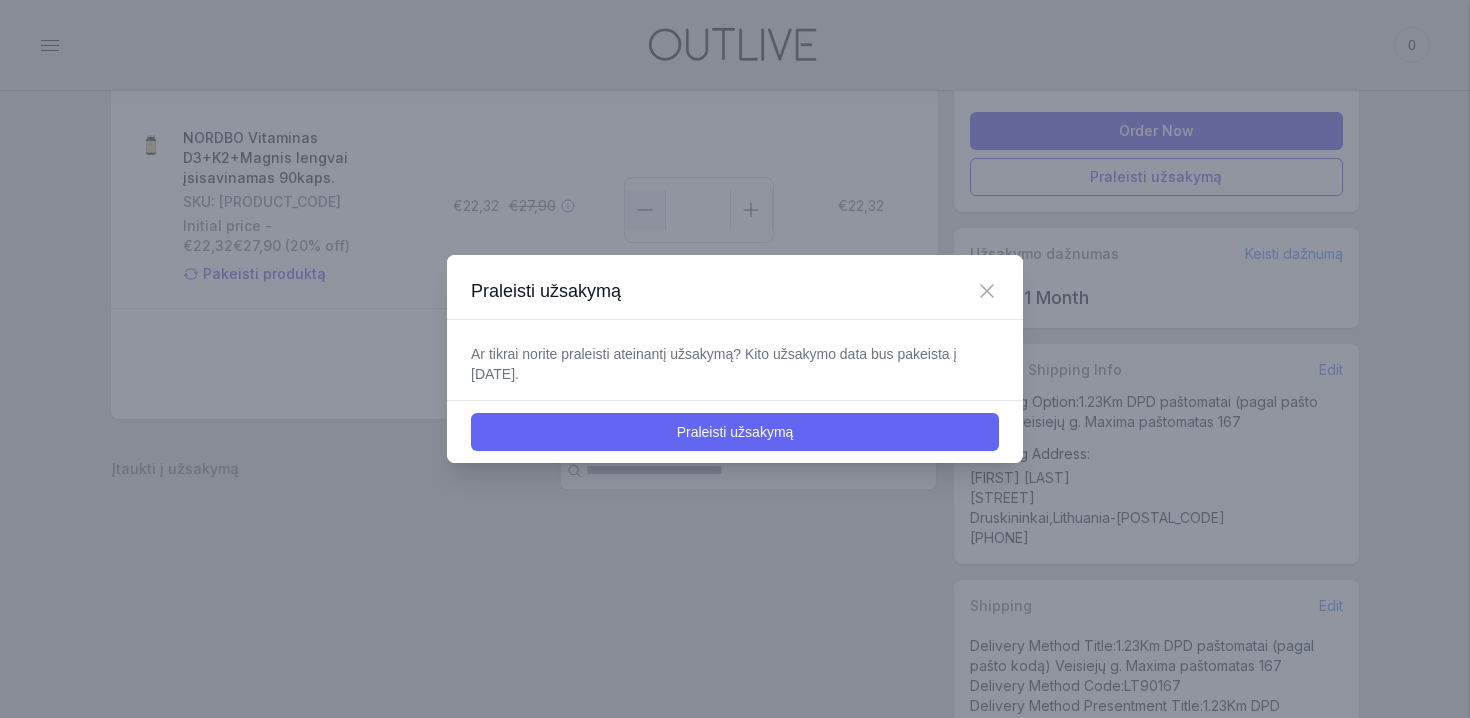 click on "Praleisti užsakymą" at bounding box center (735, 432) 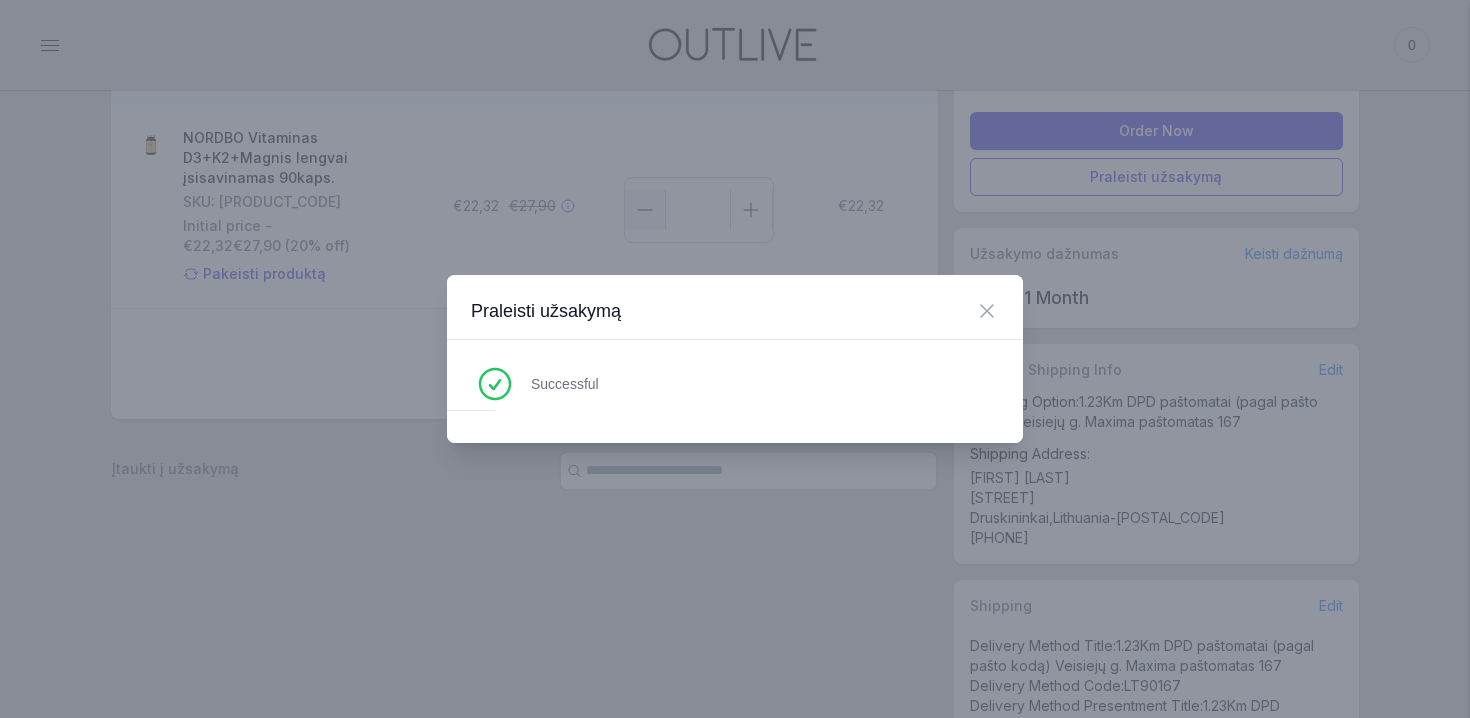 click at bounding box center [987, 311] 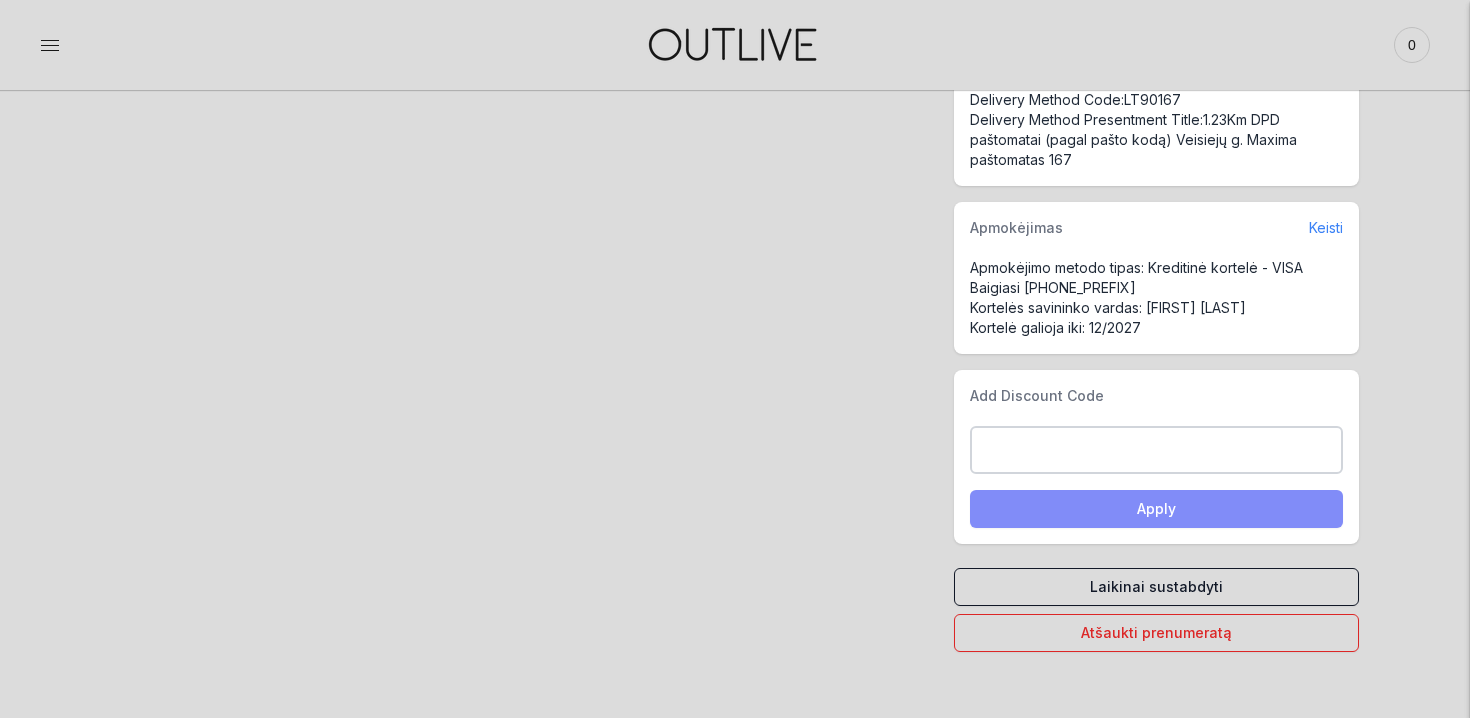 scroll, scrollTop: 914, scrollLeft: 0, axis: vertical 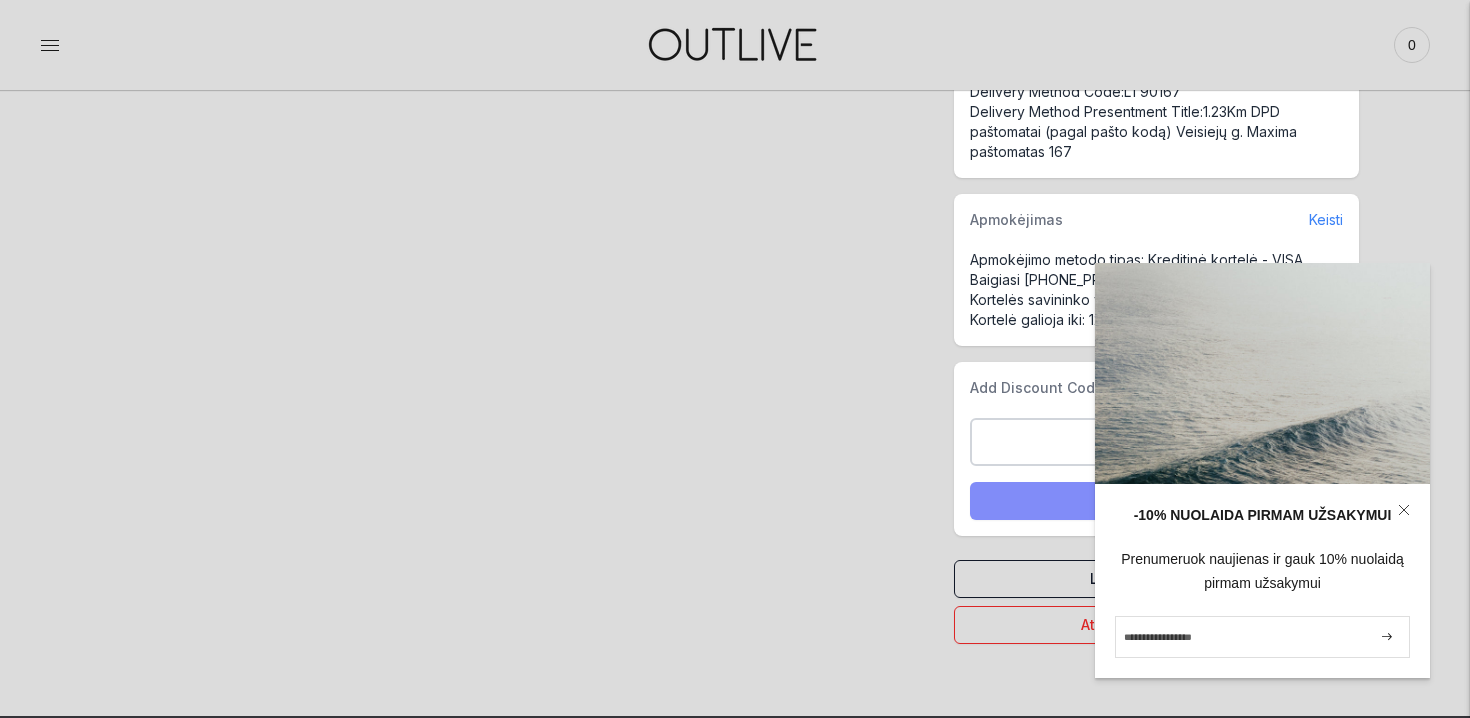 click on "Atšaukti prenumeratą" at bounding box center (1156, 625) 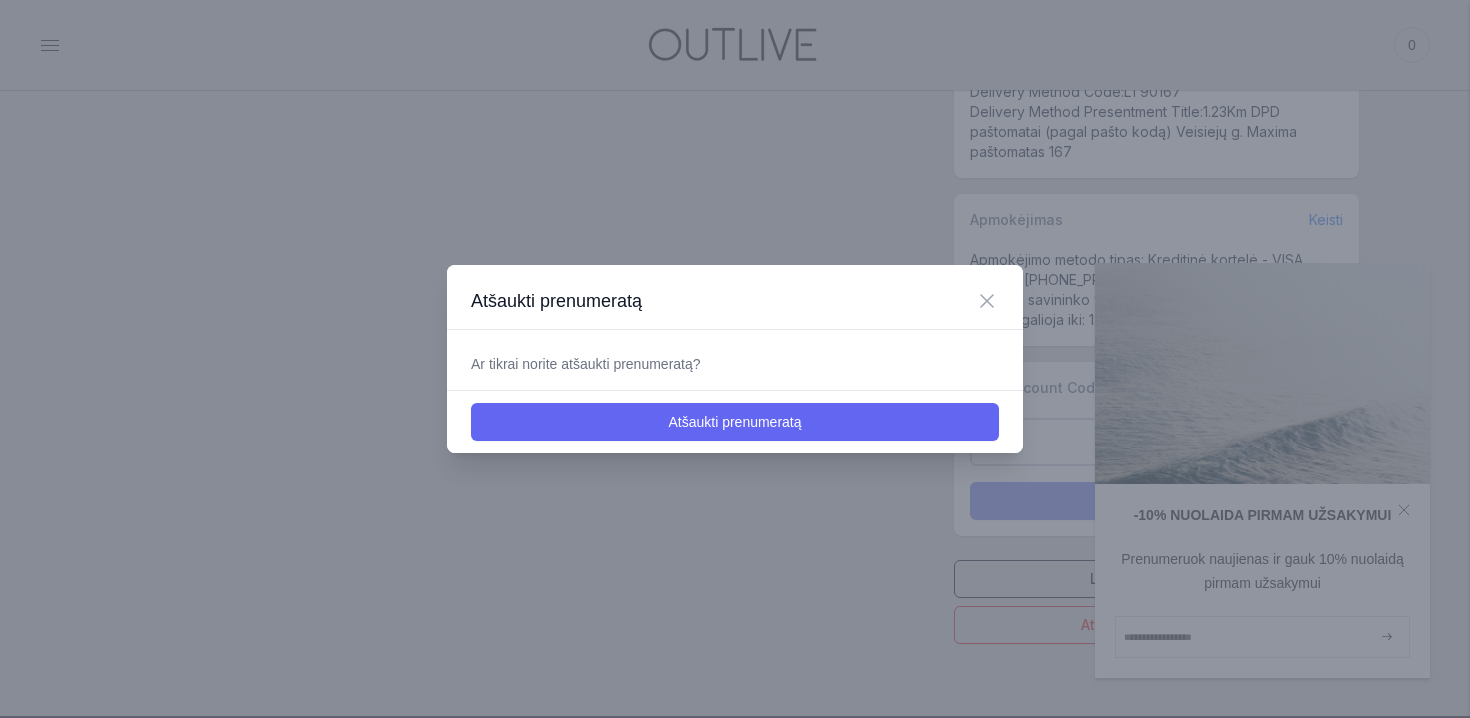click on "Atšaukti prenumeratą" at bounding box center (735, 422) 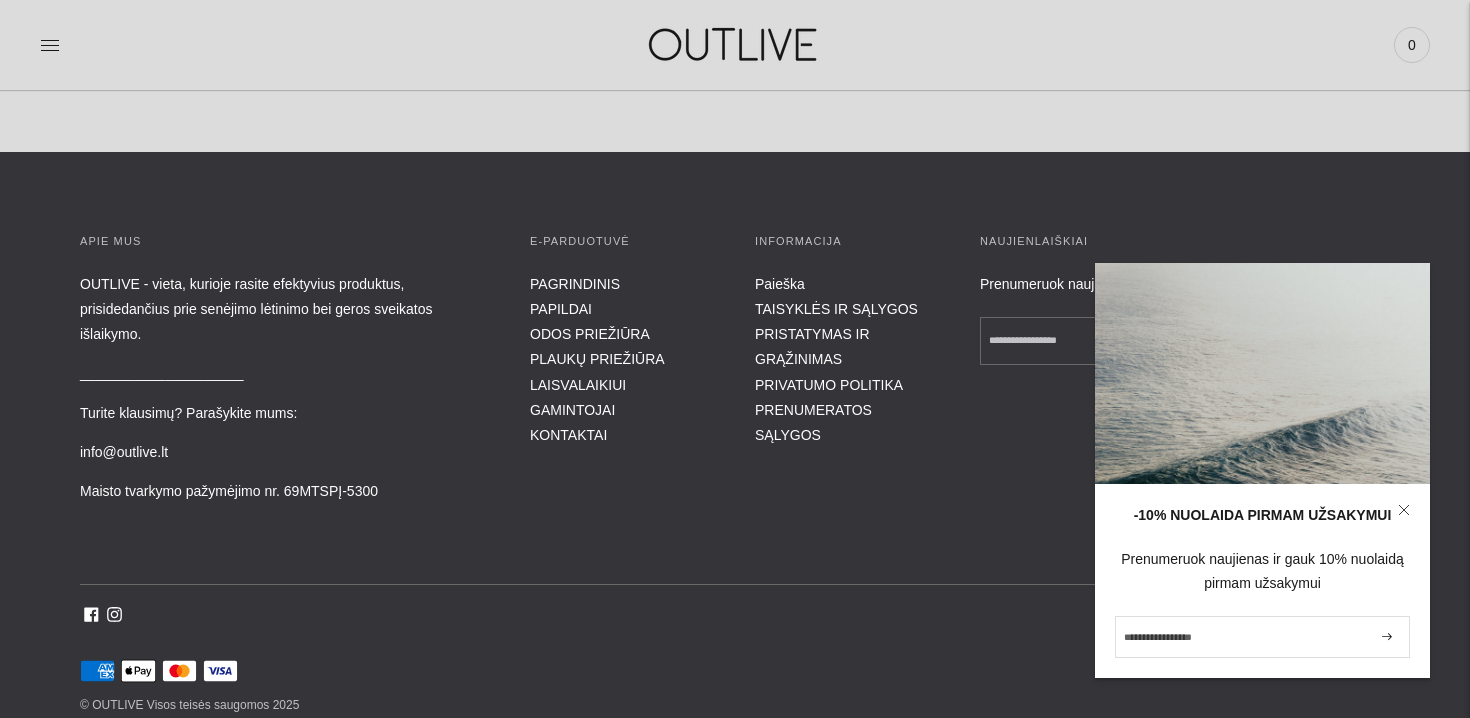click on "My Account Subscription # [SUBSCRIPTION_ID] Closed Created at [DATE] | Esamas mokėjimo dažnumas [ORDINAL] Details Upcoming Orders Past Orders Produktas šioje prenumeratoje Produktas Kiekis Kiekis Iš viso NORDBO Vitaminas D3+K2+Magnis lengvai įsisavinamas 90kaps. SKU : [PRODUCT_CODE] €22,32 Initial price - €22,32 €27,90 (20% off) €22,32 €27,90 * €22,32 Iš viso : €22,32 Delivery Price : €2,50 Iš viso : €24,82 Product Shipping Info Edit Shipping Option : 1.23Km DPD paštomatai (pagal pašto kodą) Veisiejų g. Maxima paštomatas 167 Shipping Address : [FIRST] [LAST] [STREET] [CITY] , Lithuania - [POSTAL_CODE] [PHONE] Shipping Edit Delivery Method Title : 1.23Km DPD paštomatai (pagal pašto kodą) Veisiejų g. Maxima paštomatas 167 Delivery Method Code : LT90167 Delivery Method Presentment Title : 1.23Km DPD paštomatai (pagal pašto kodą) Veisiejų g. Maxima paštomatas 167 Apmokėjimas Keisti Apmokėjimo metodo tipas : - visa" at bounding box center [735, -316] 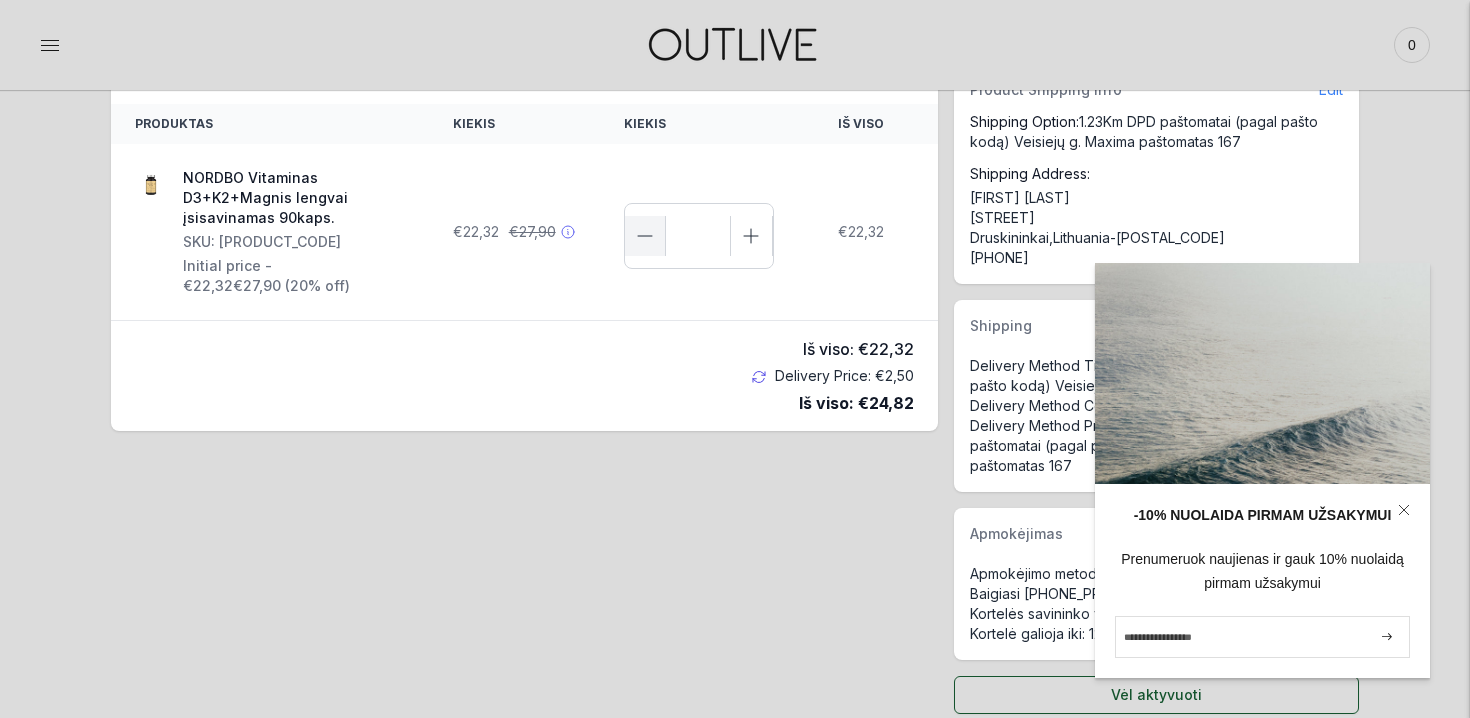 scroll, scrollTop: 0, scrollLeft: 0, axis: both 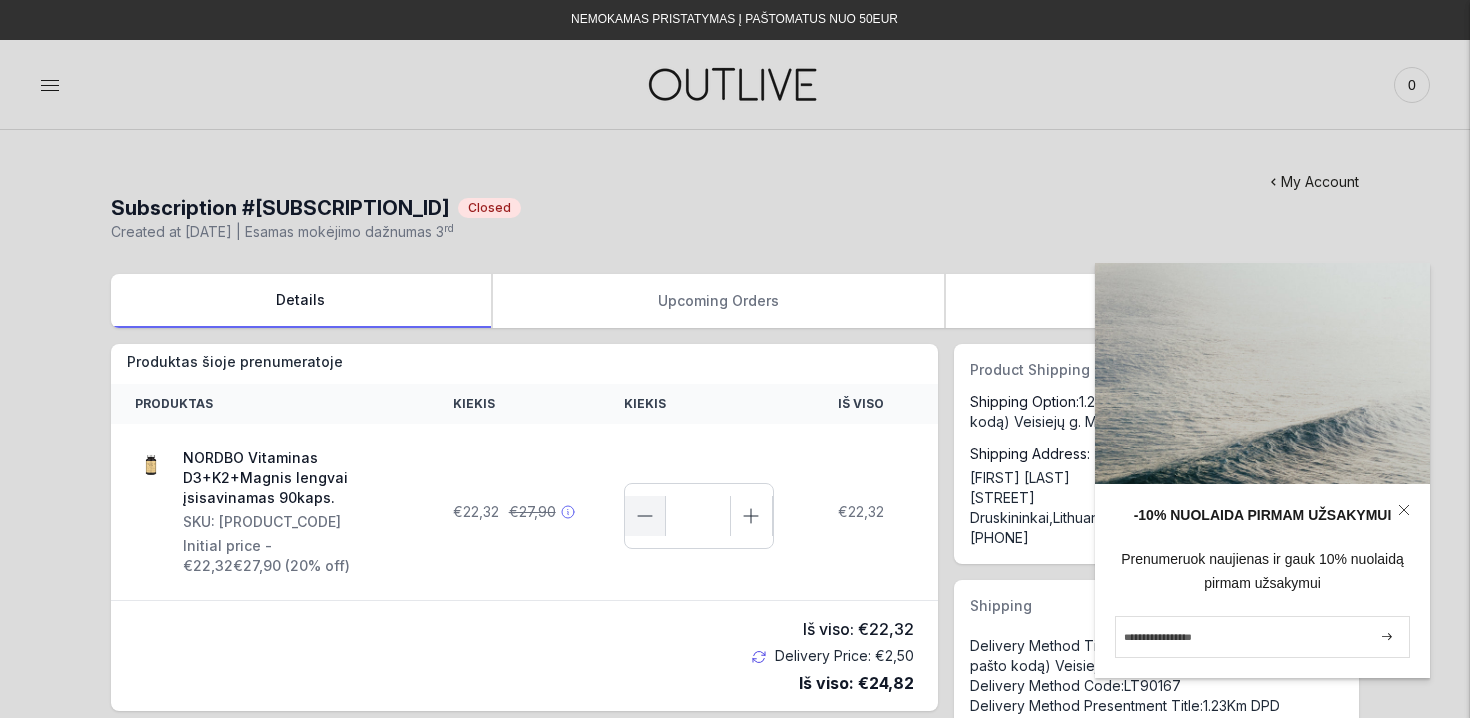 click on "Paieška
Išvalyti
Prisijungti
0" at bounding box center [1198, 84] 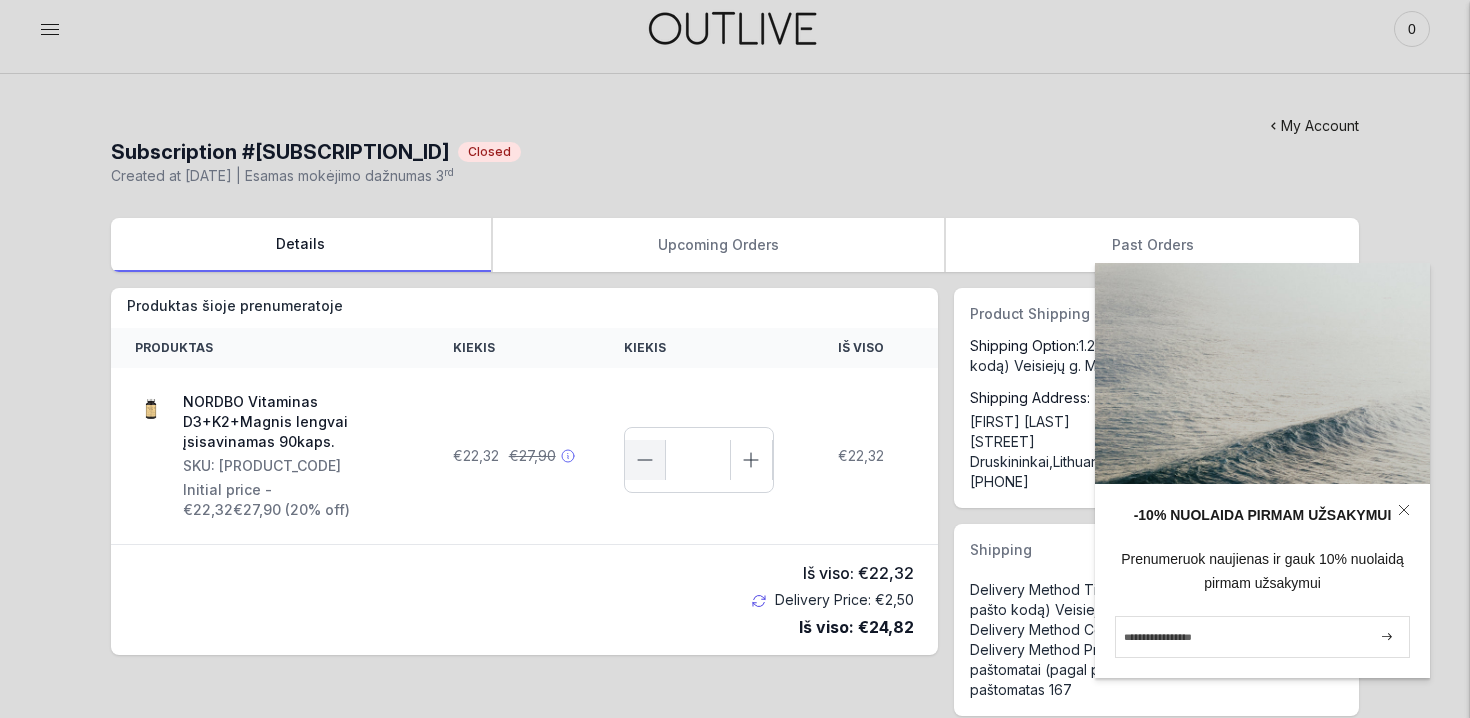 scroll, scrollTop: 0, scrollLeft: 0, axis: both 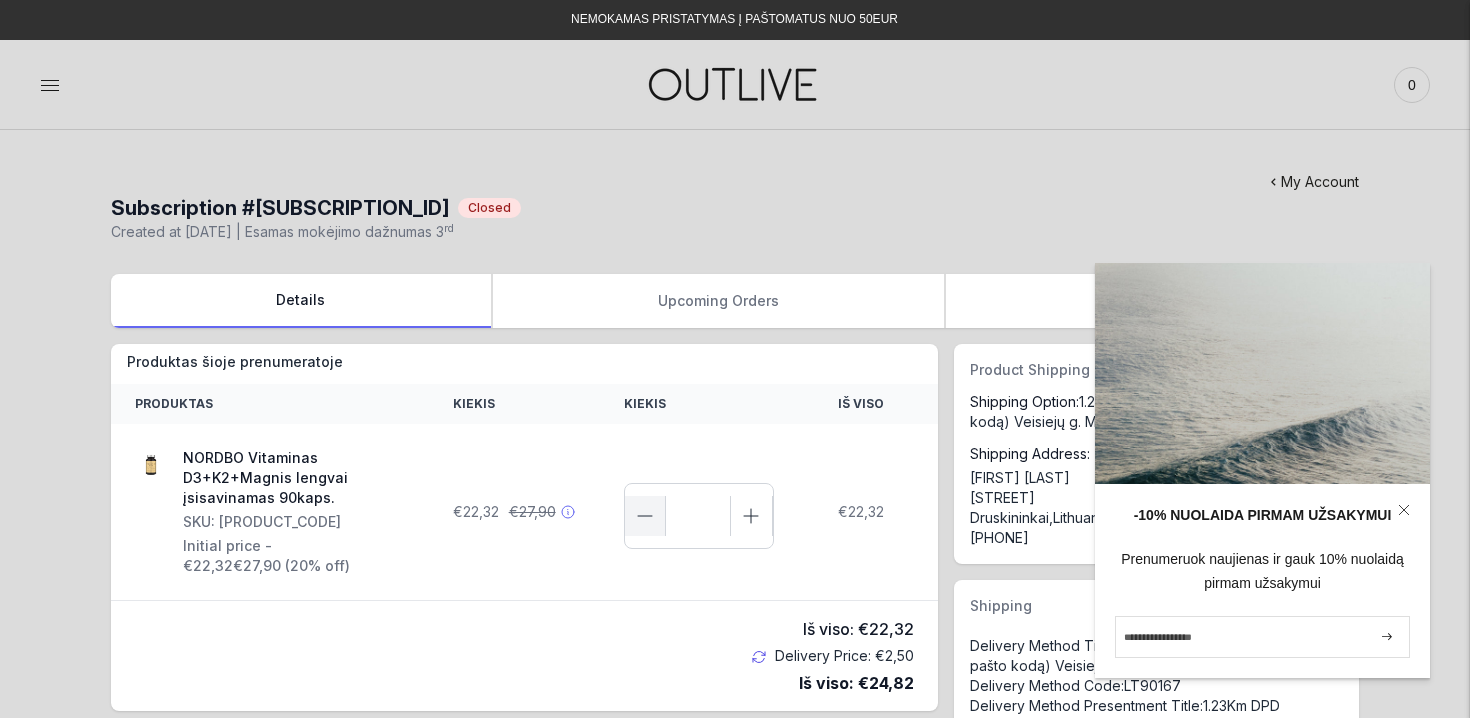 click at bounding box center [1403, 509] 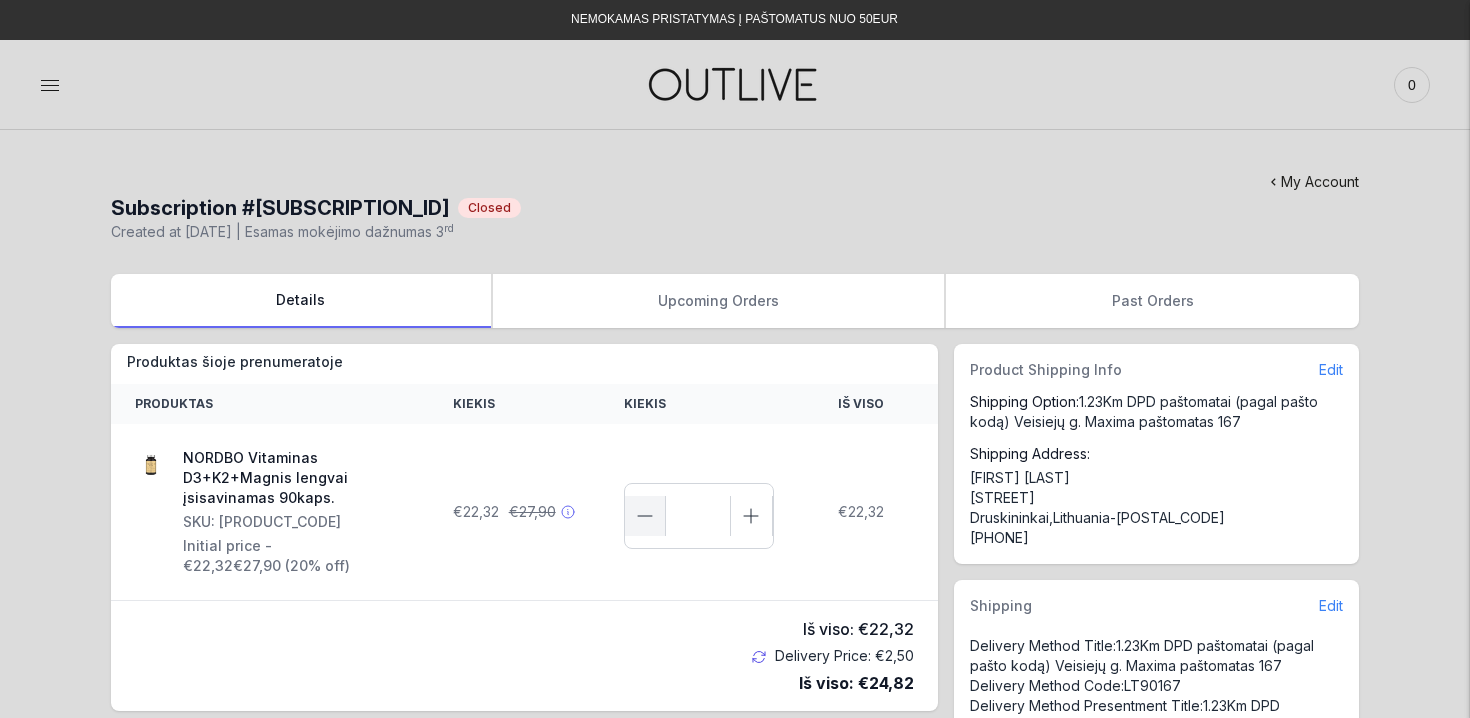 click on "Created at [DATE] | Esamas mokėjimo dažnumas [ORDINAL]" at bounding box center (735, 232) 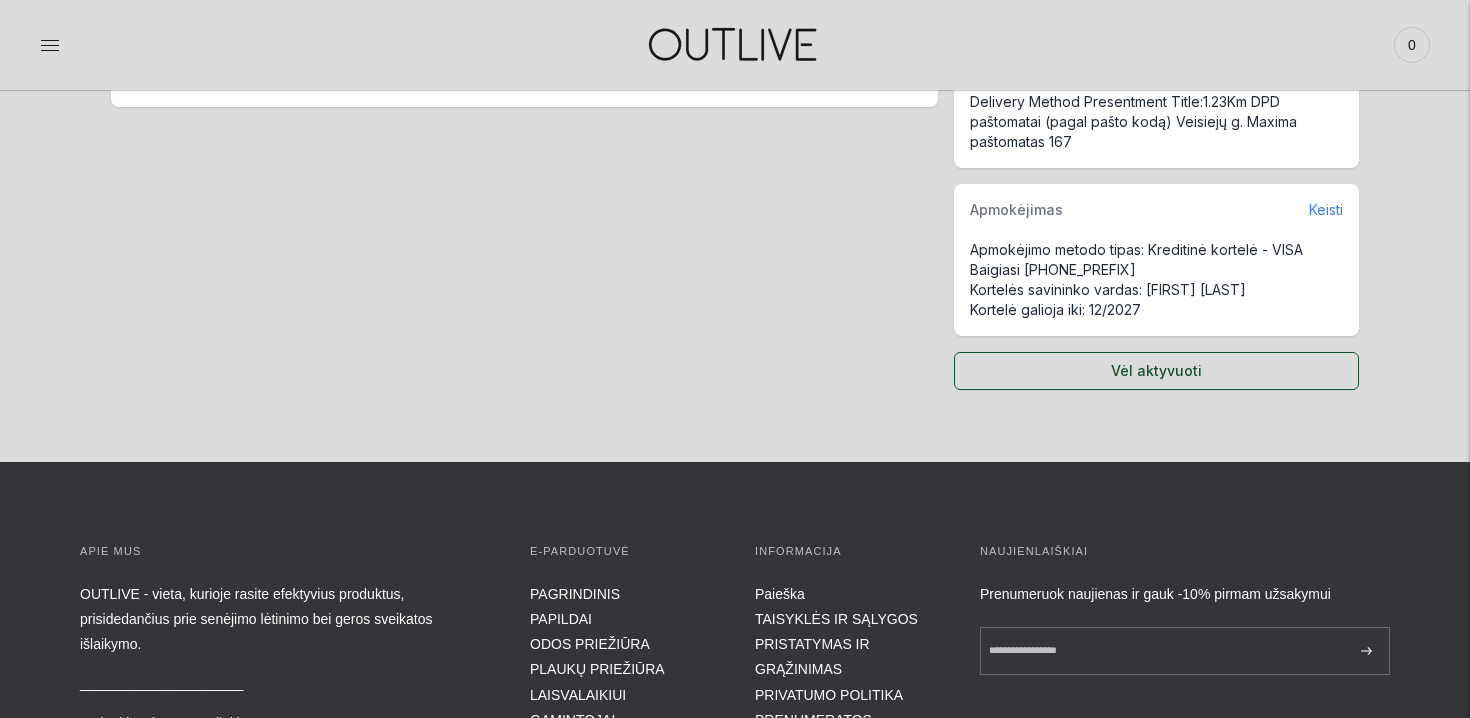scroll, scrollTop: 0, scrollLeft: 0, axis: both 